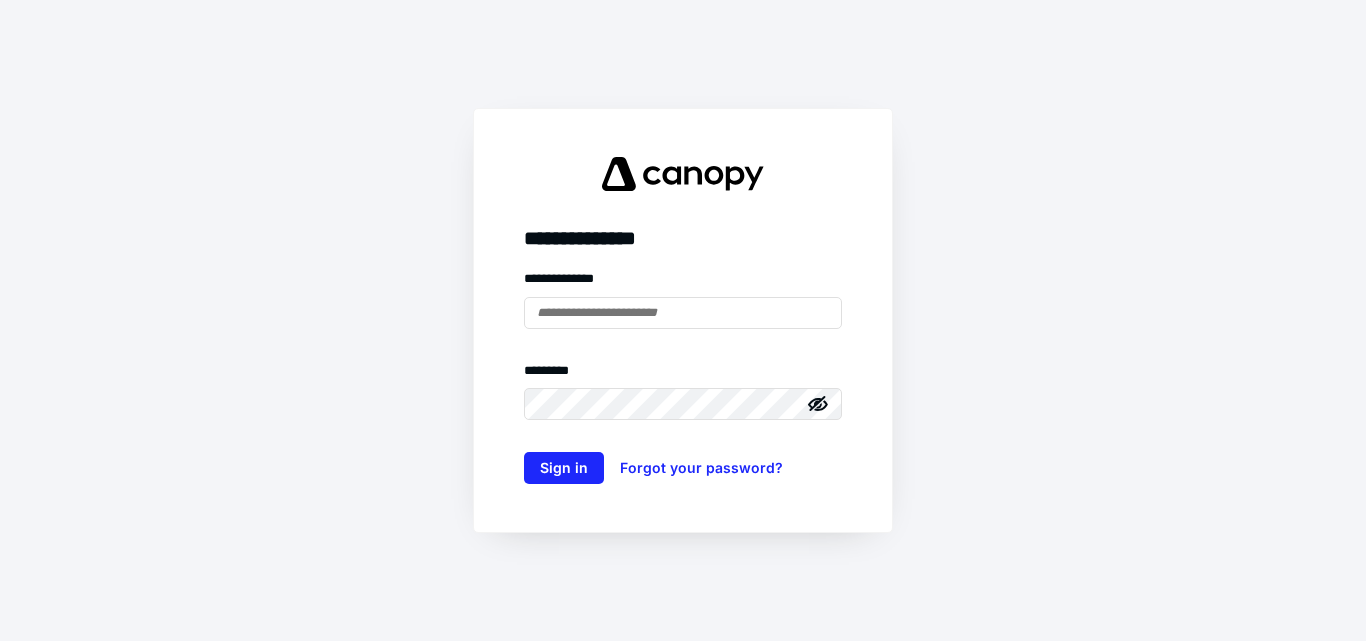 scroll, scrollTop: 0, scrollLeft: 0, axis: both 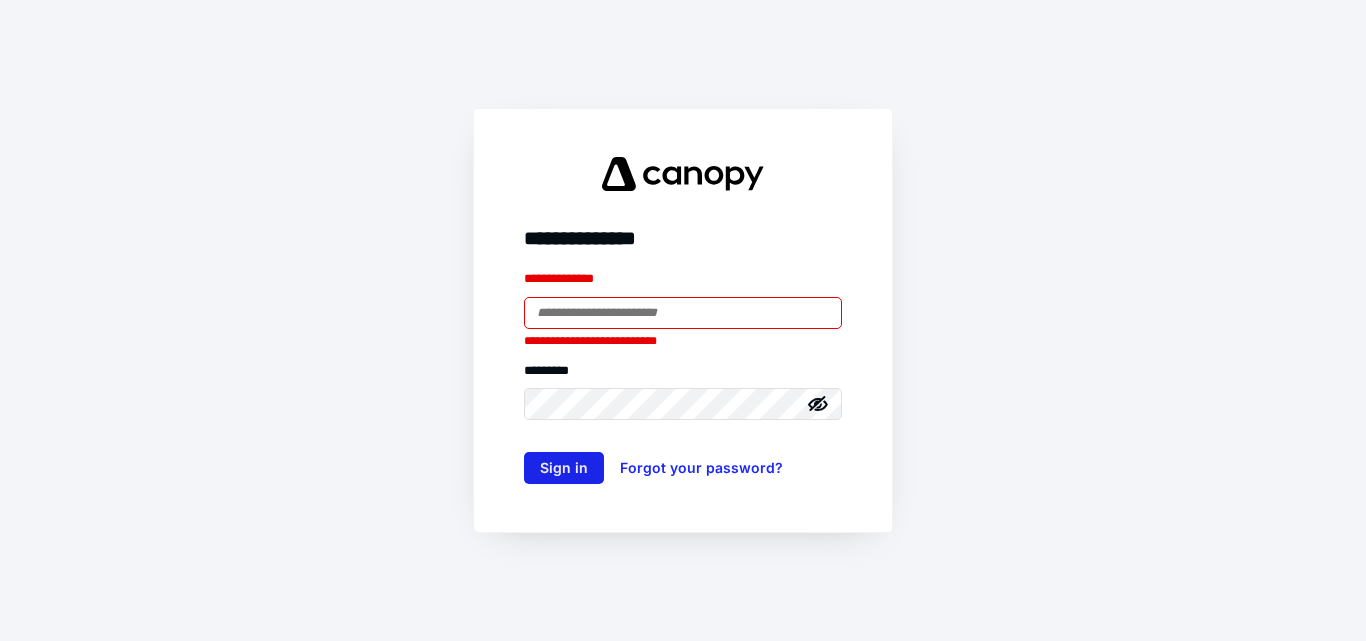 type on "**********" 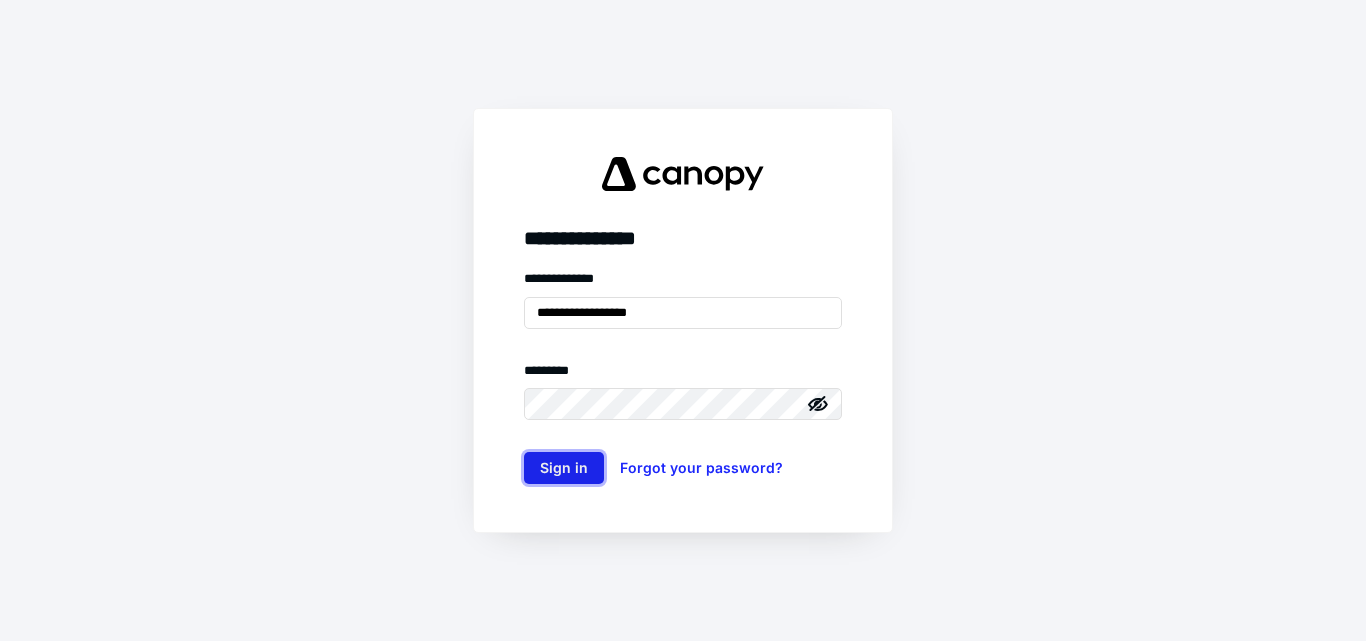 click on "Sign in" at bounding box center [564, 468] 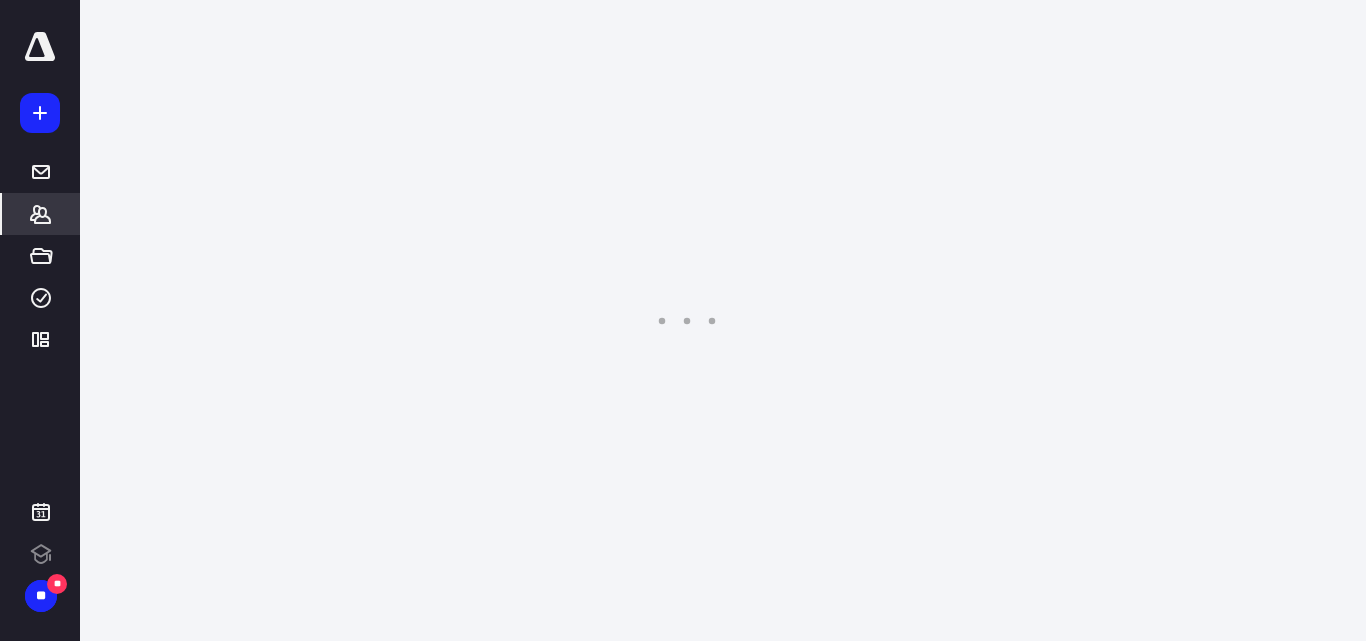 scroll, scrollTop: 0, scrollLeft: 0, axis: both 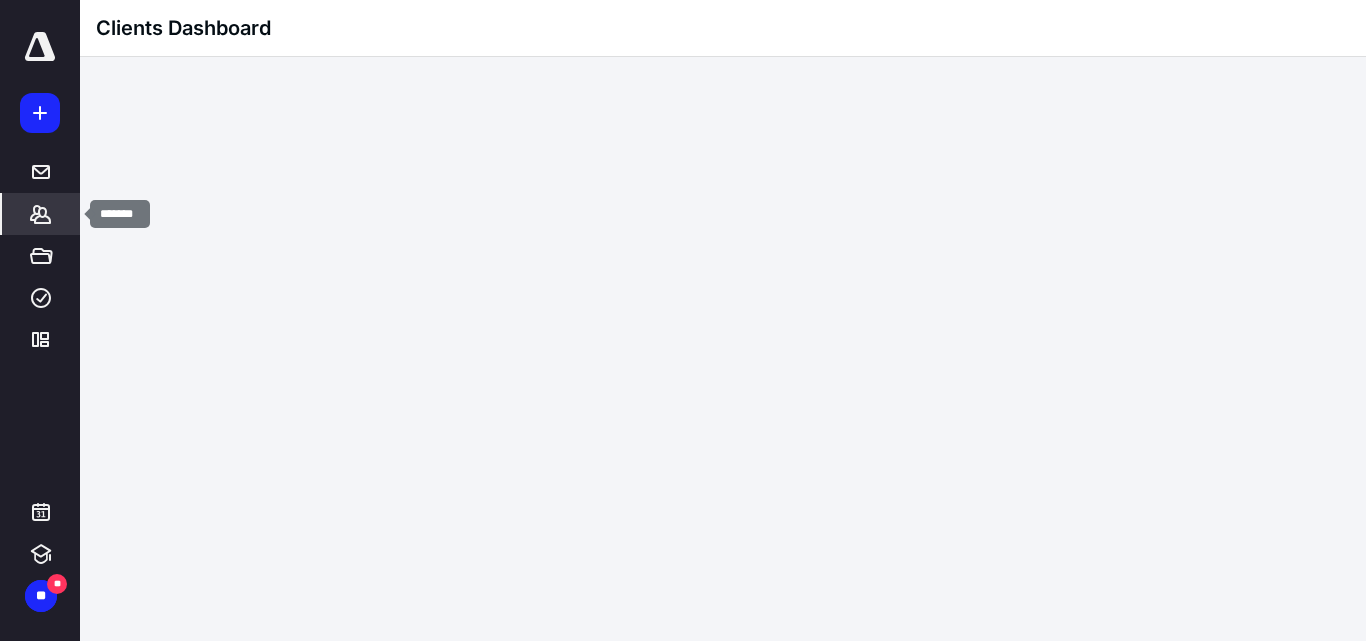 click 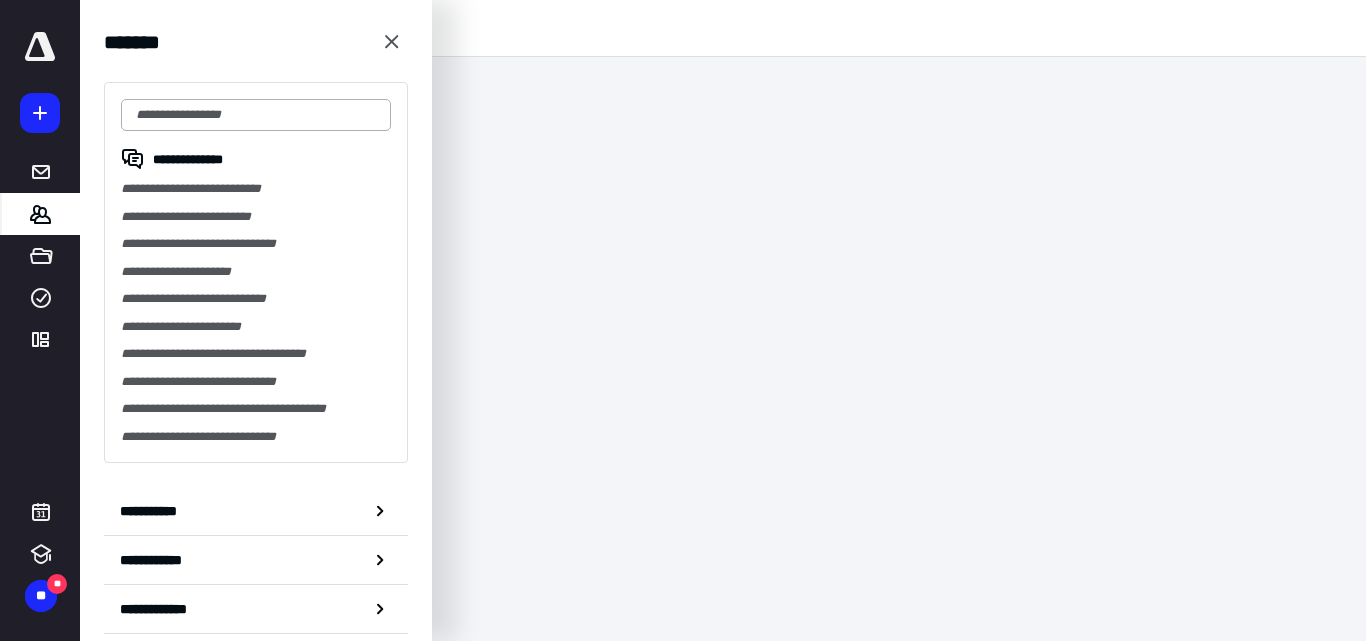 click at bounding box center [256, 115] 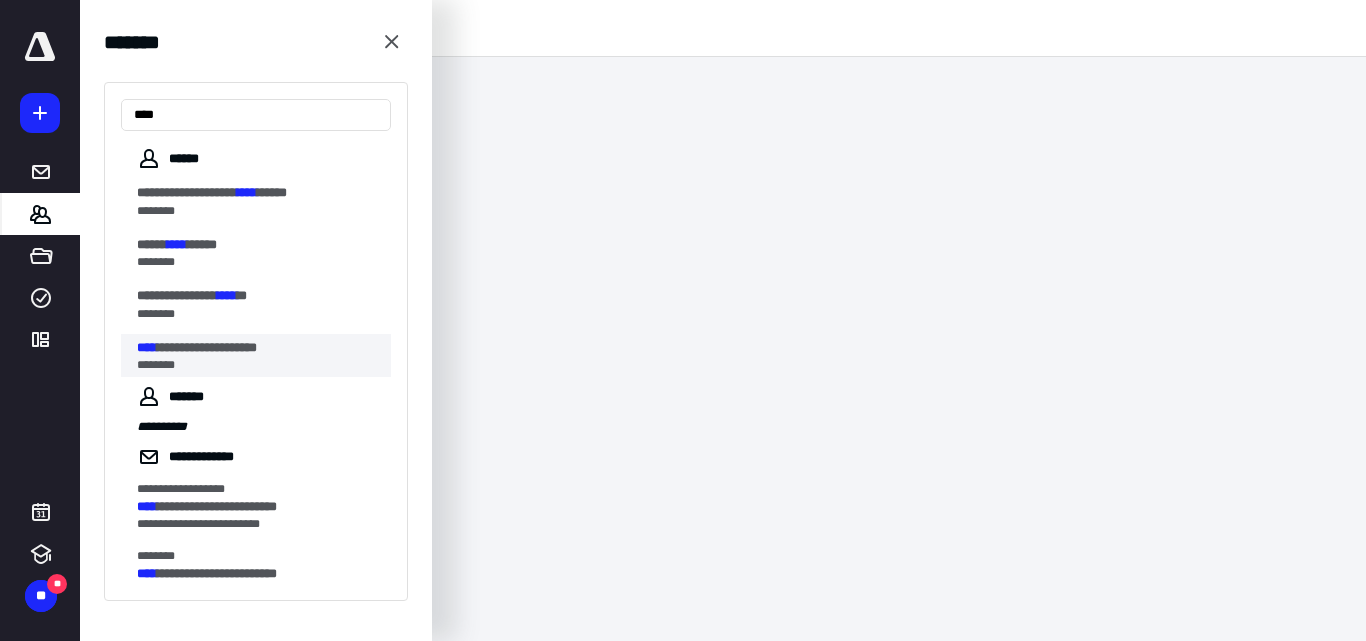 type on "****" 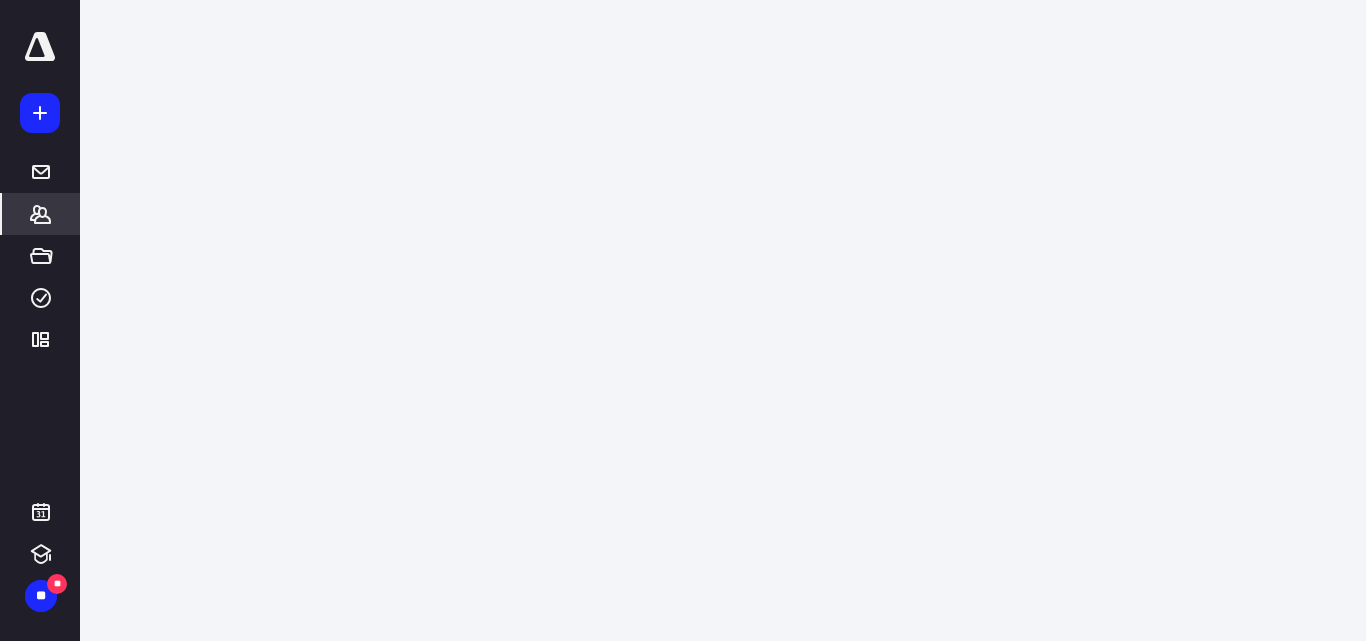 click on "**********" at bounding box center (683, 320) 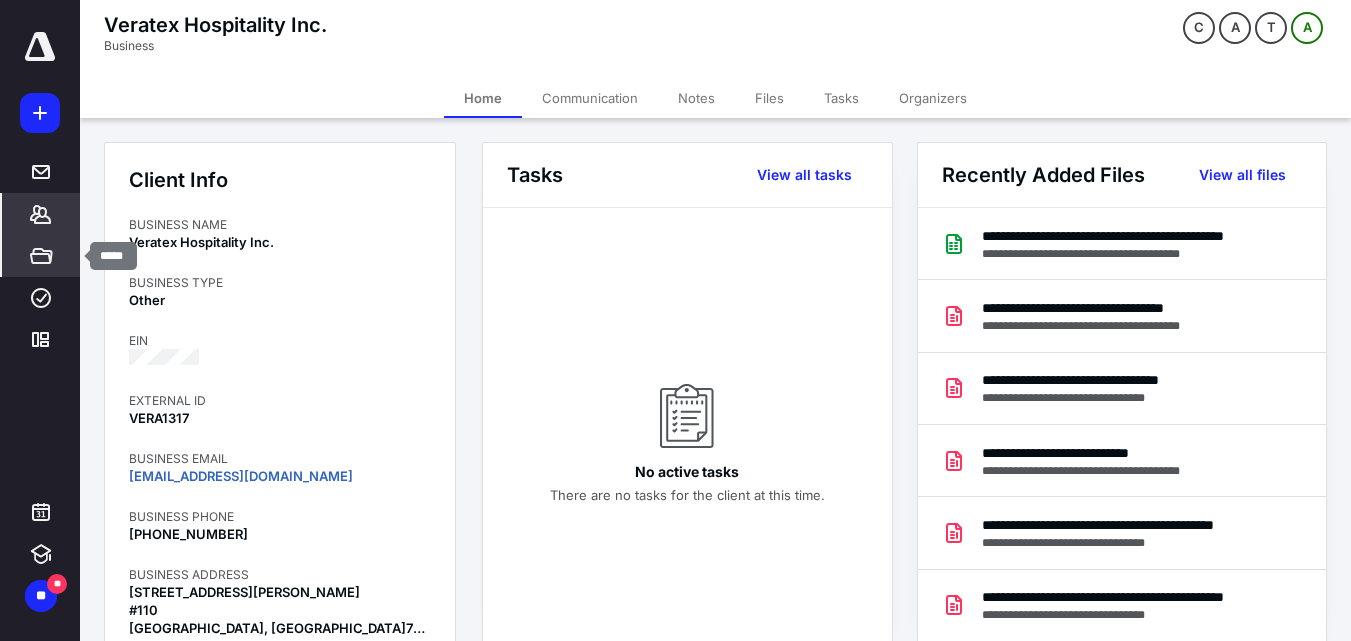 click 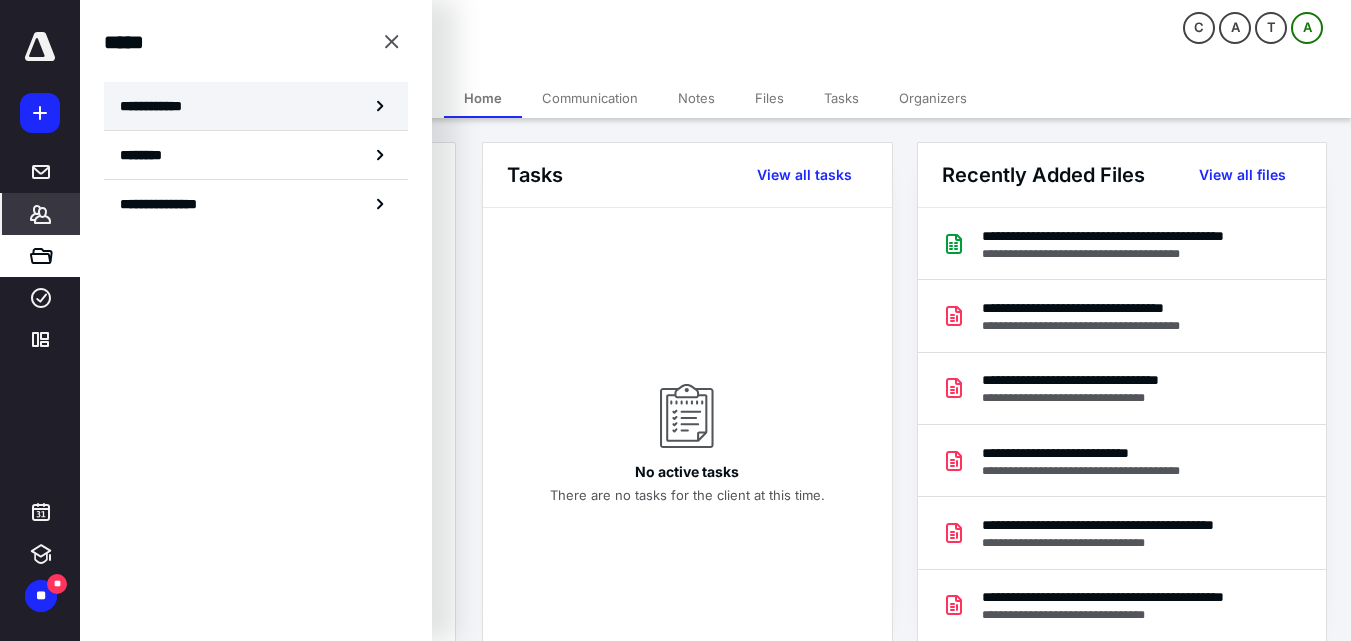 click on "**********" at bounding box center [157, 106] 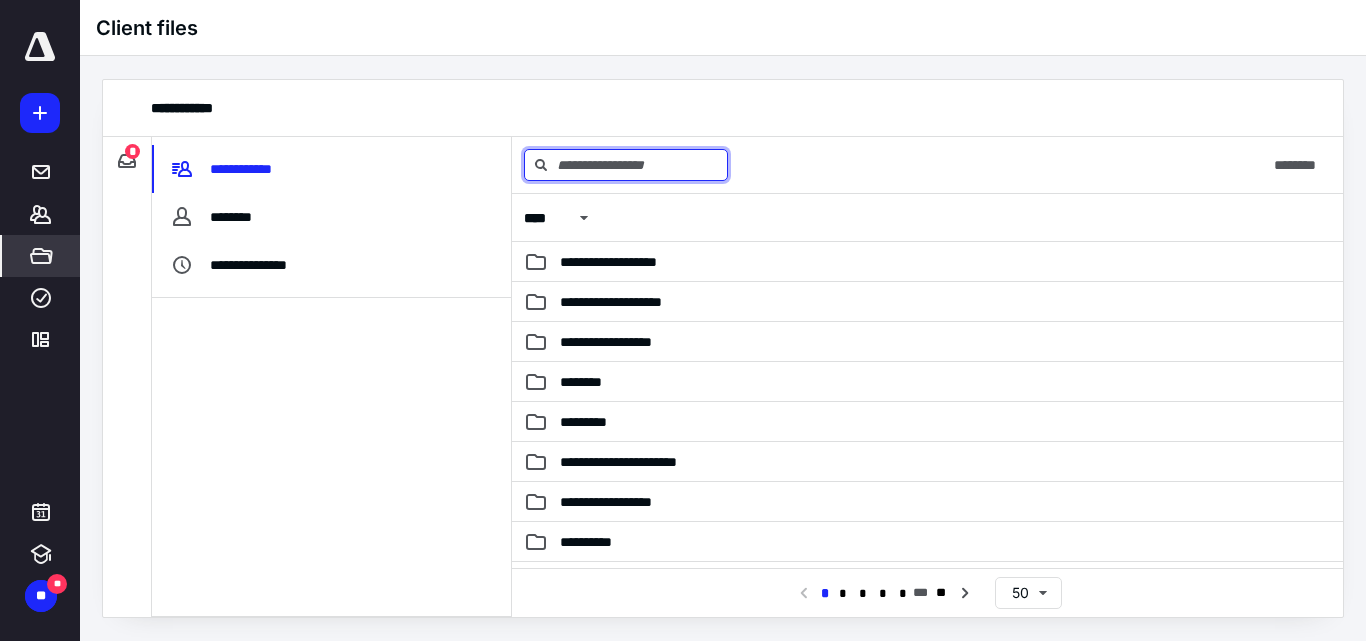 click at bounding box center [626, 165] 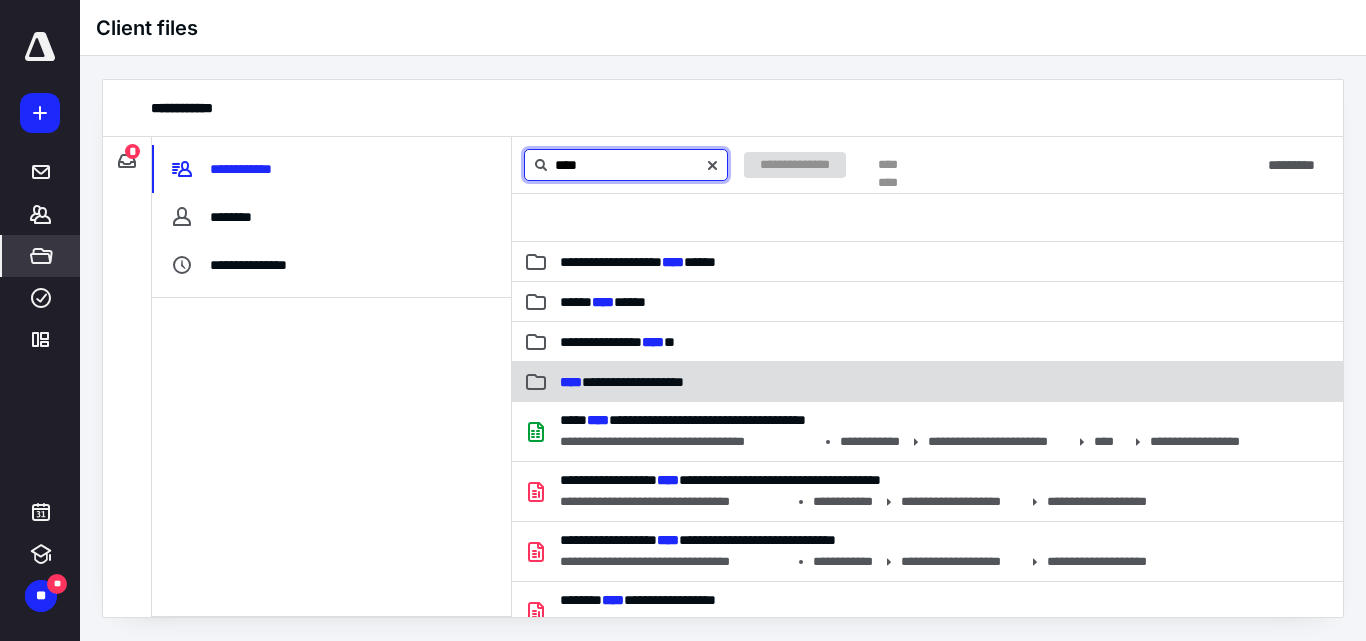 type on "****" 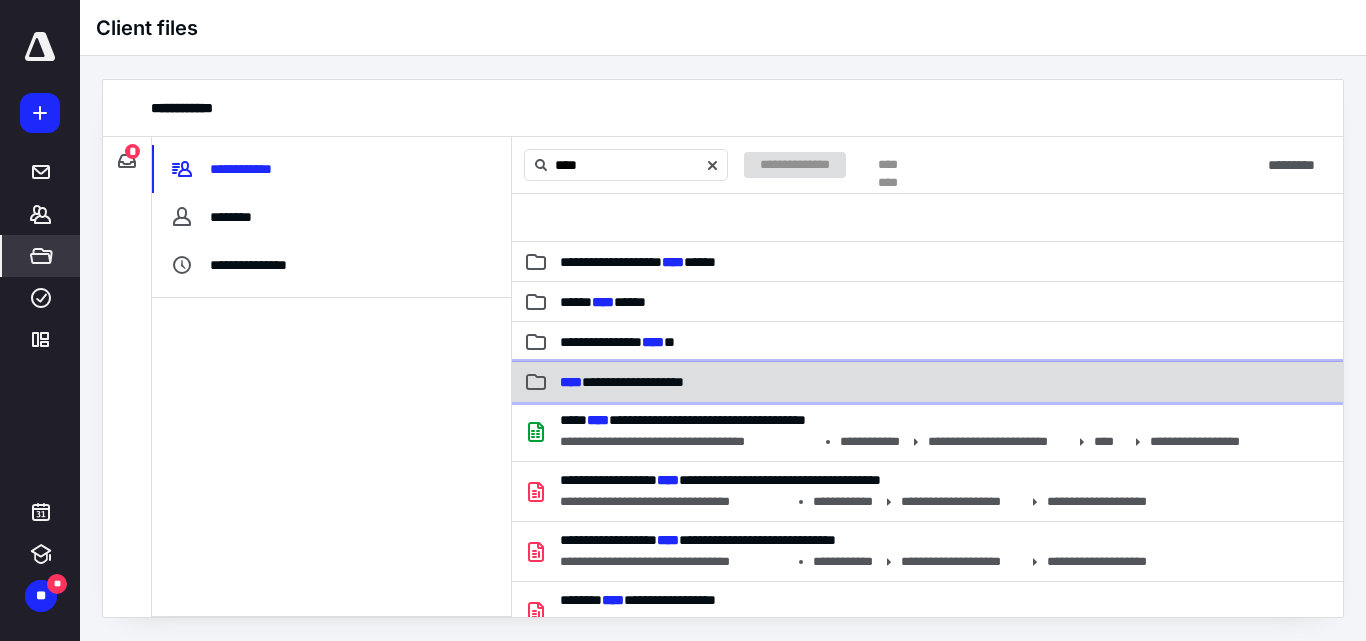 click on "**********" at bounding box center [622, 382] 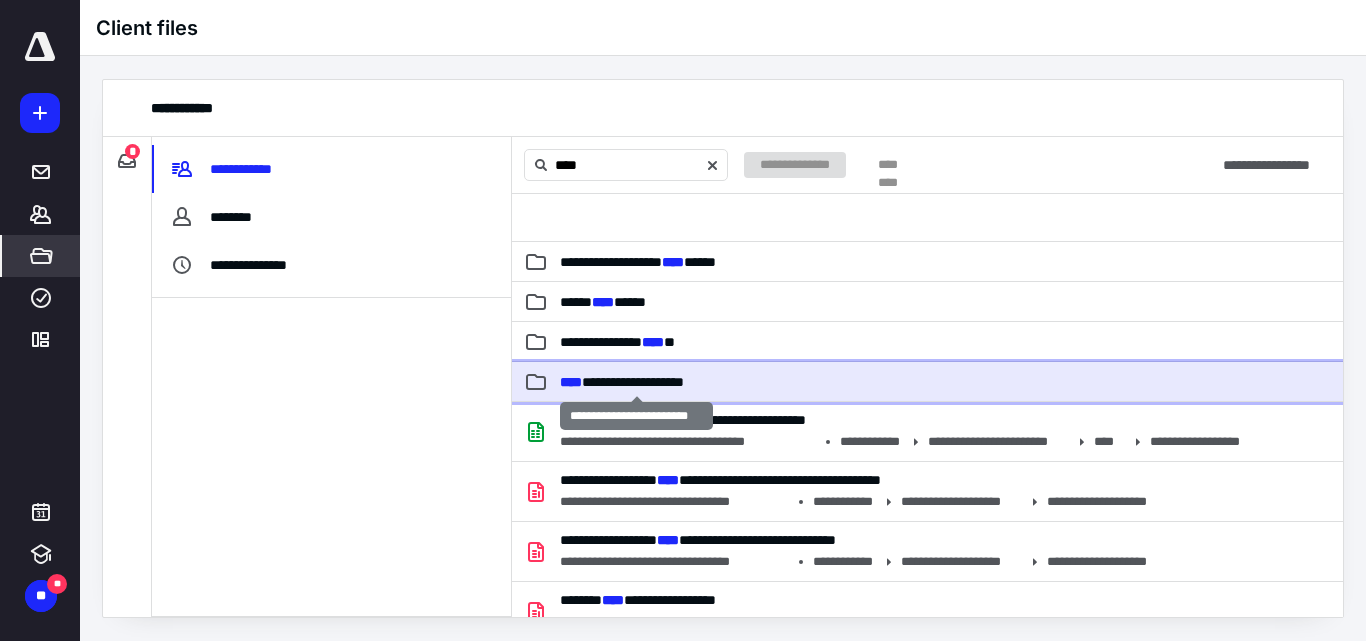 click on "**********" at bounding box center [622, 382] 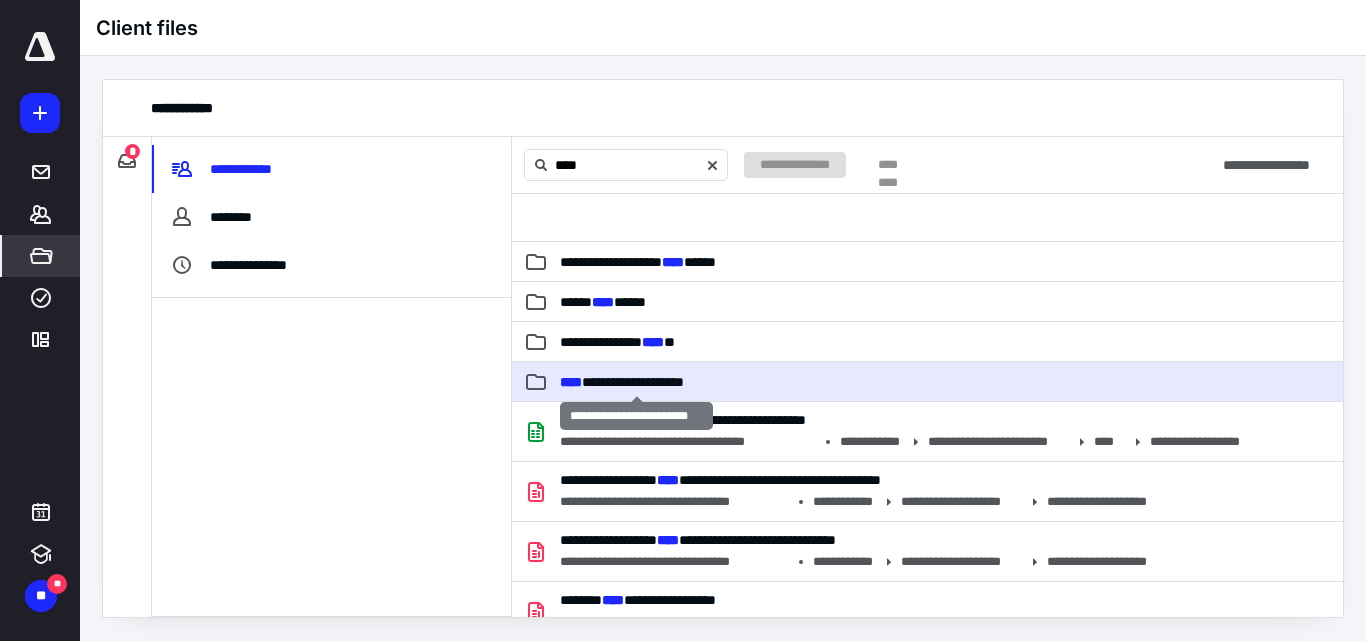 type 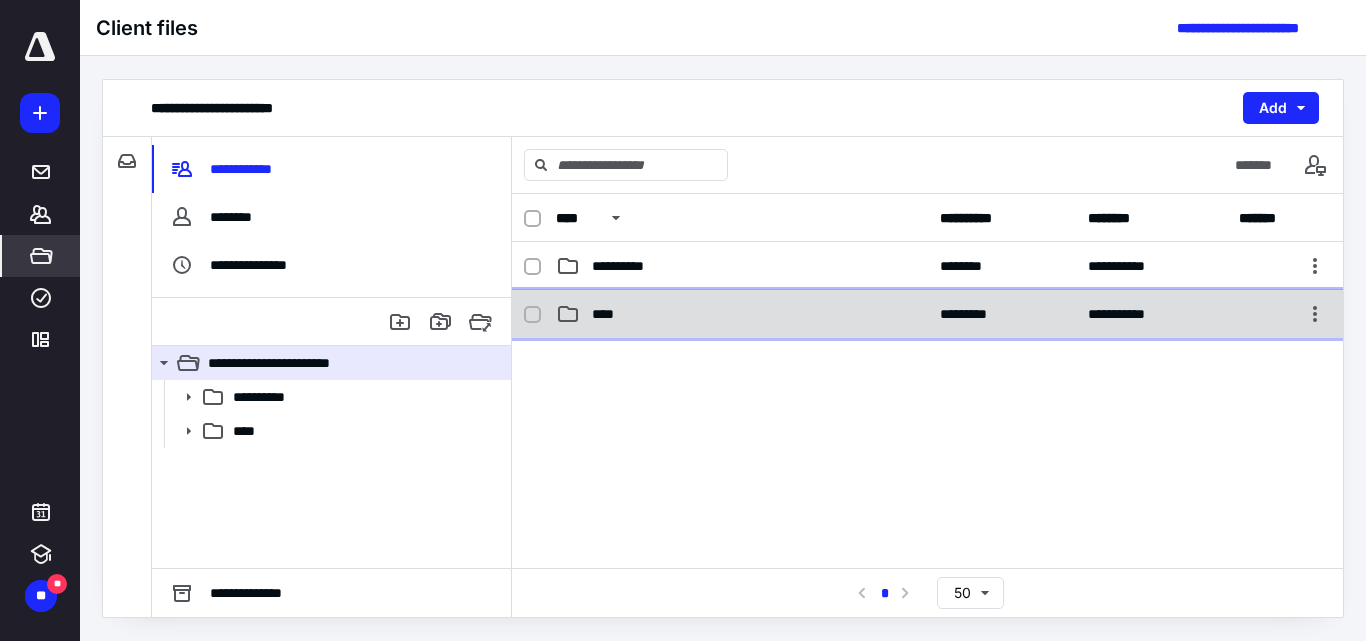 click on "****" at bounding box center (609, 314) 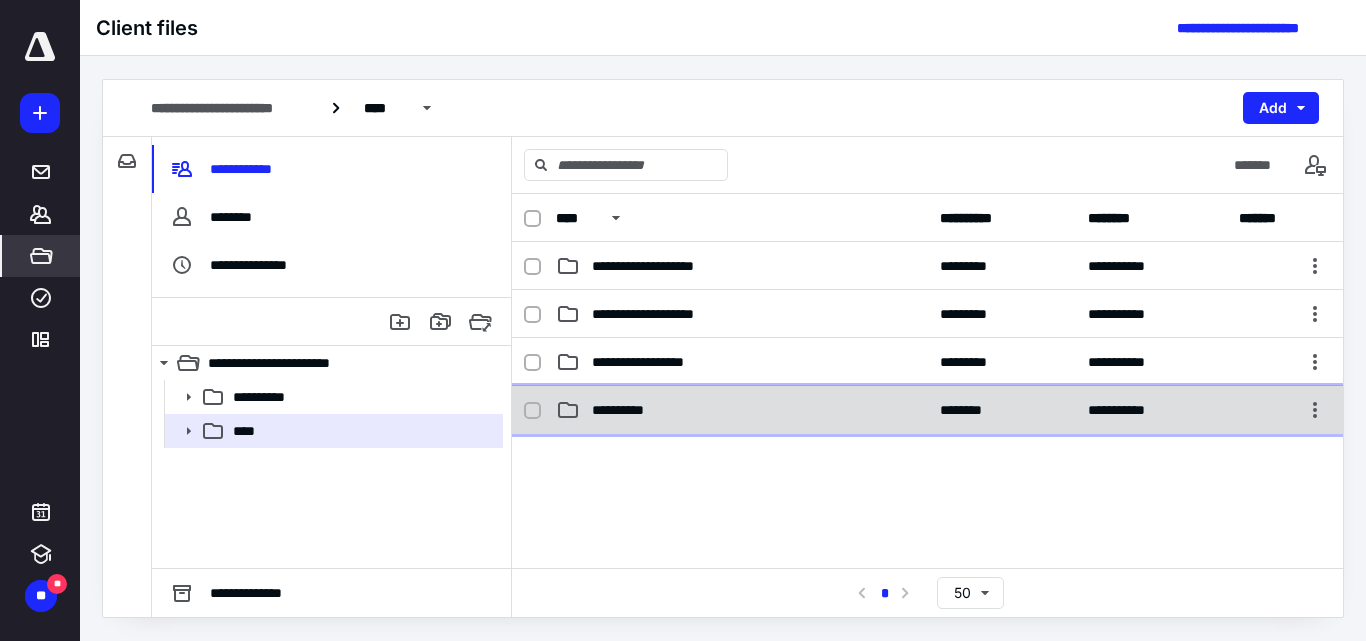 click on "**********" at bounding box center (742, 410) 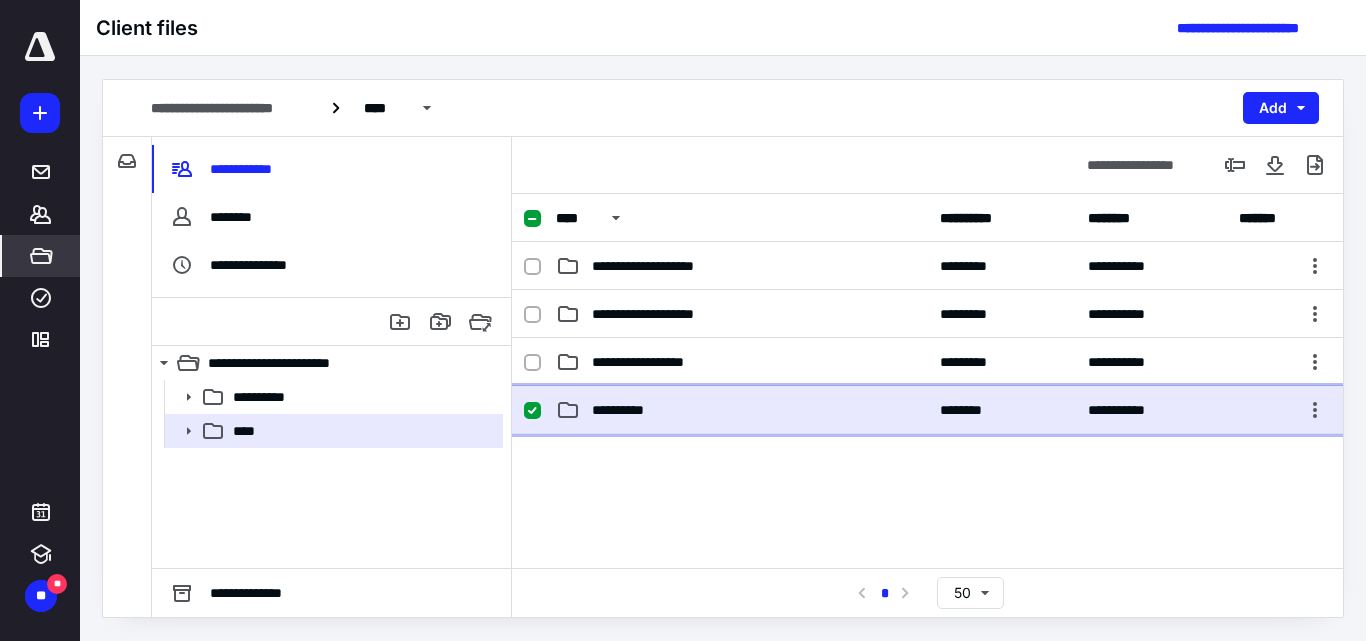 click on "**********" at bounding box center (742, 410) 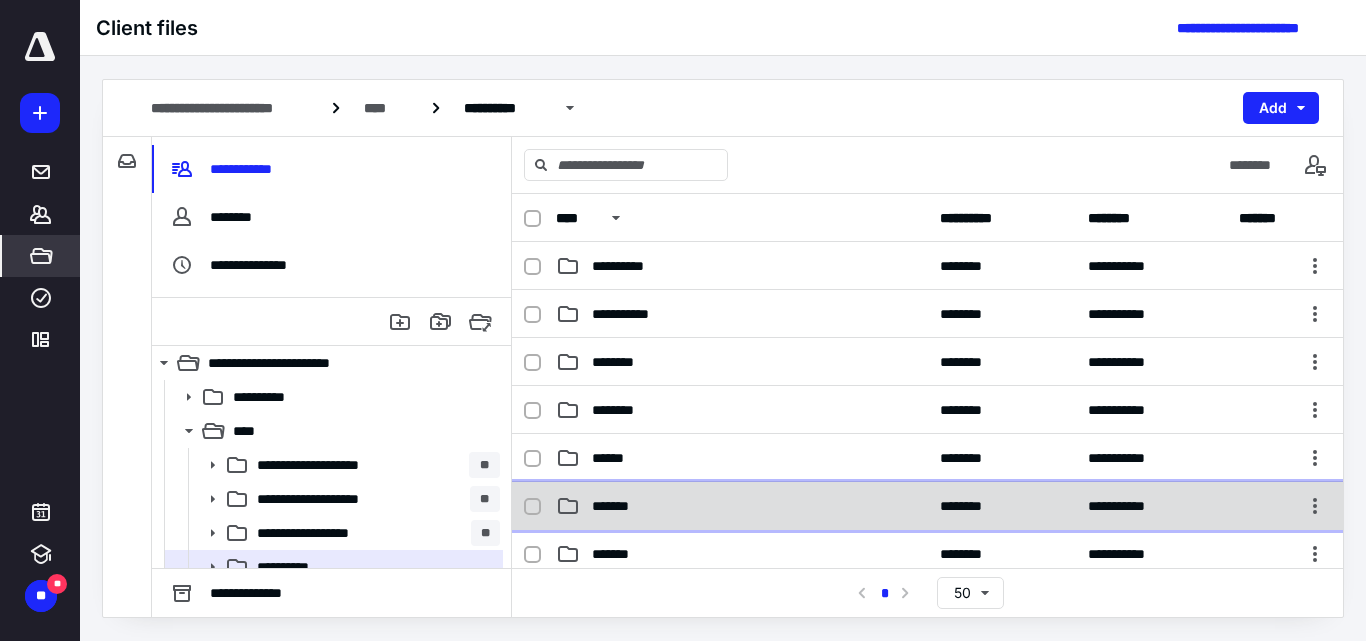 click on "*******" at bounding box center (742, 506) 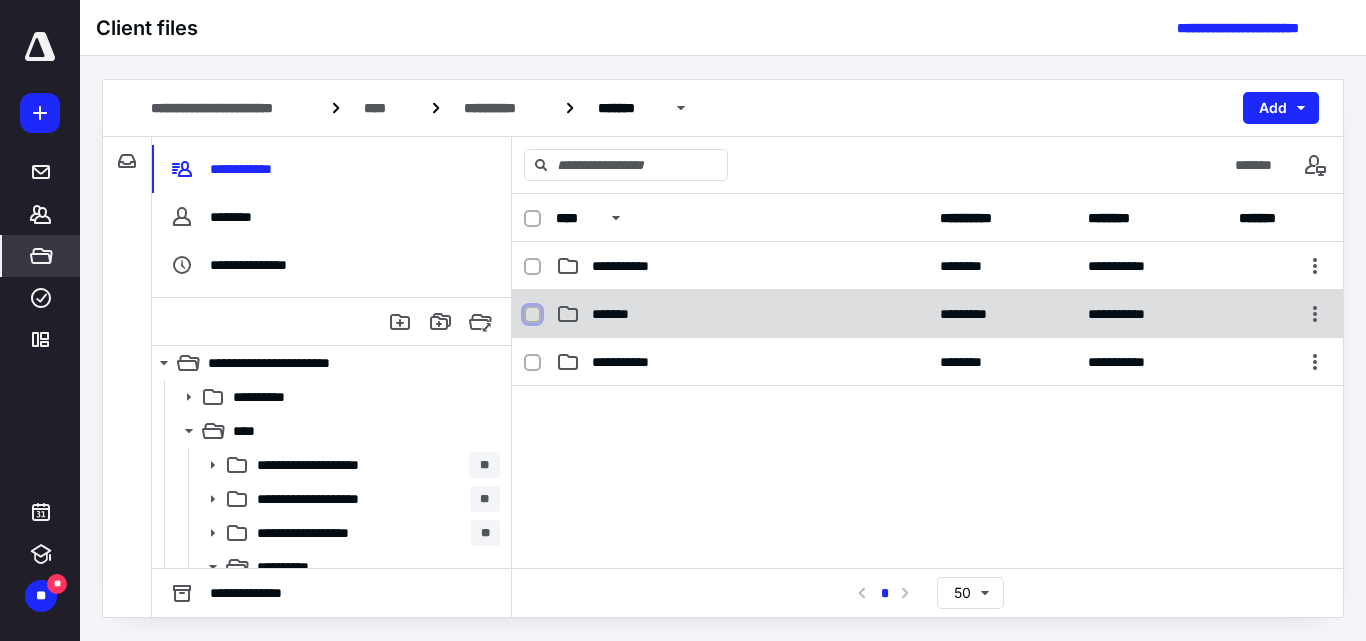 click at bounding box center [532, 315] 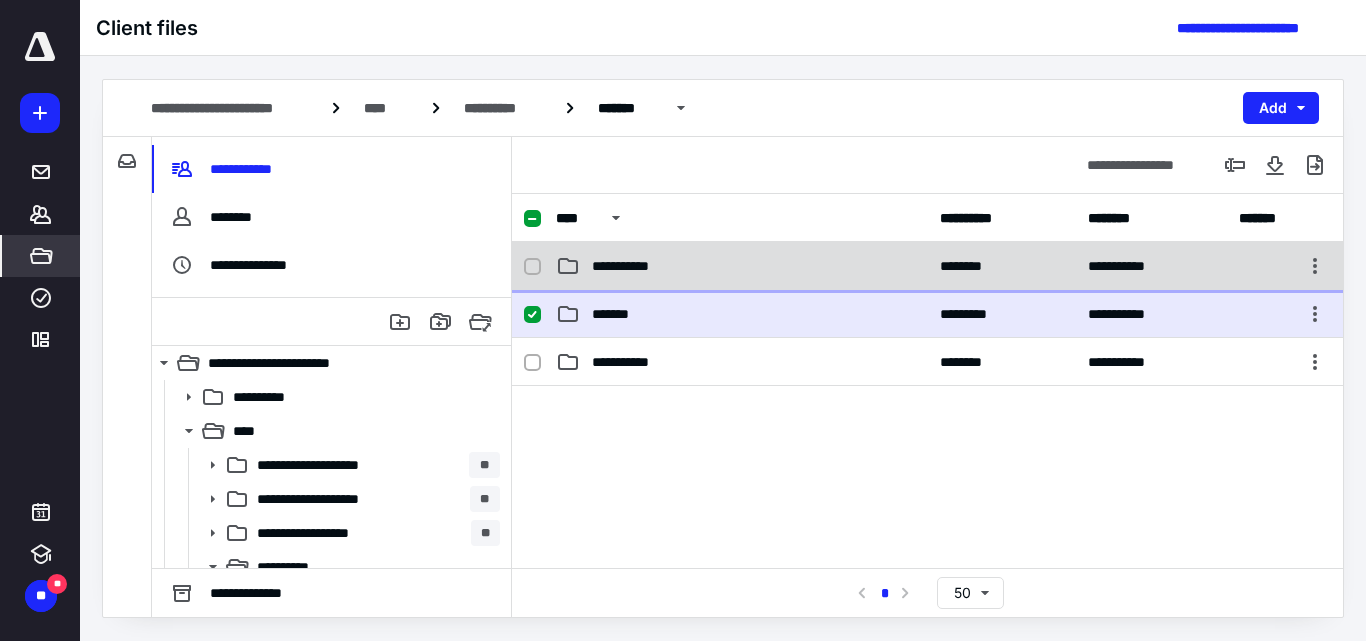 click at bounding box center (540, 266) 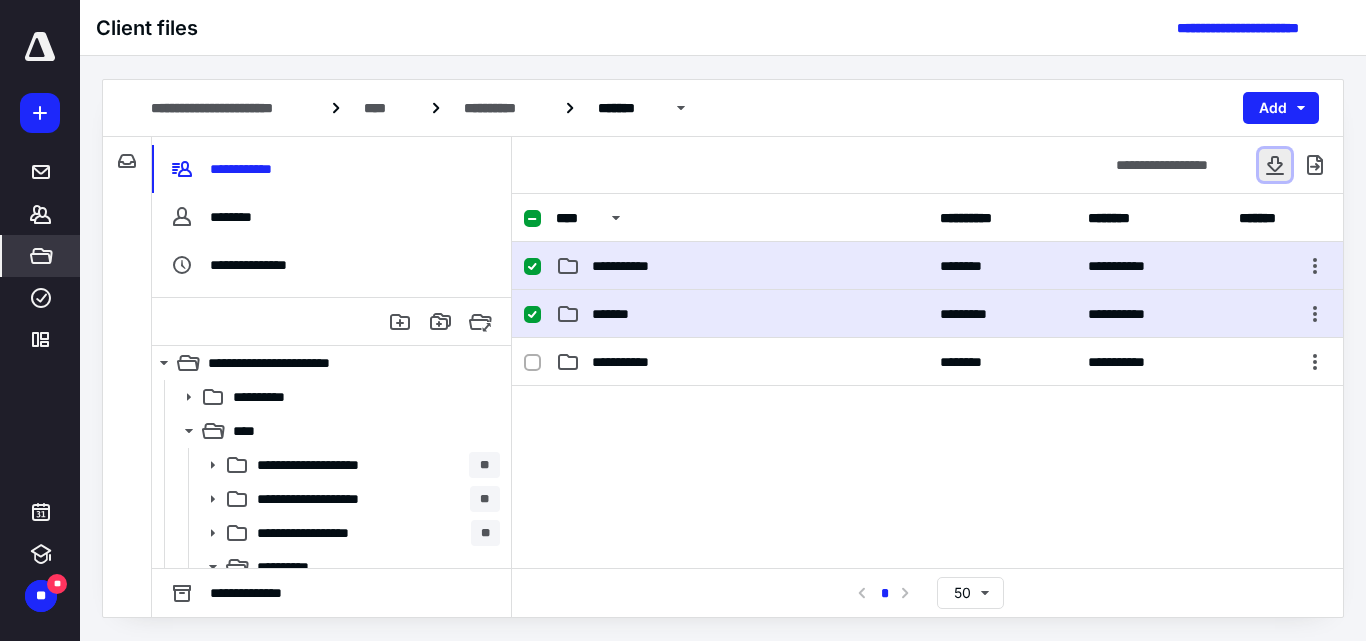 click at bounding box center [1275, 165] 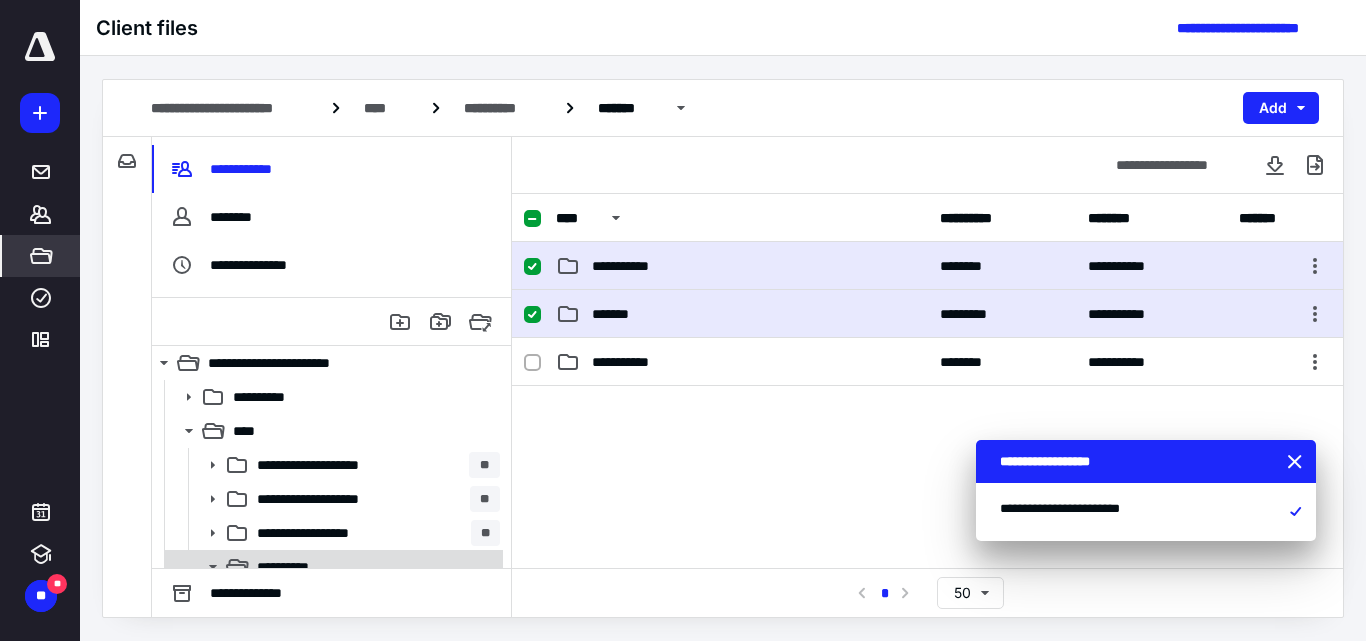 scroll, scrollTop: 300, scrollLeft: 0, axis: vertical 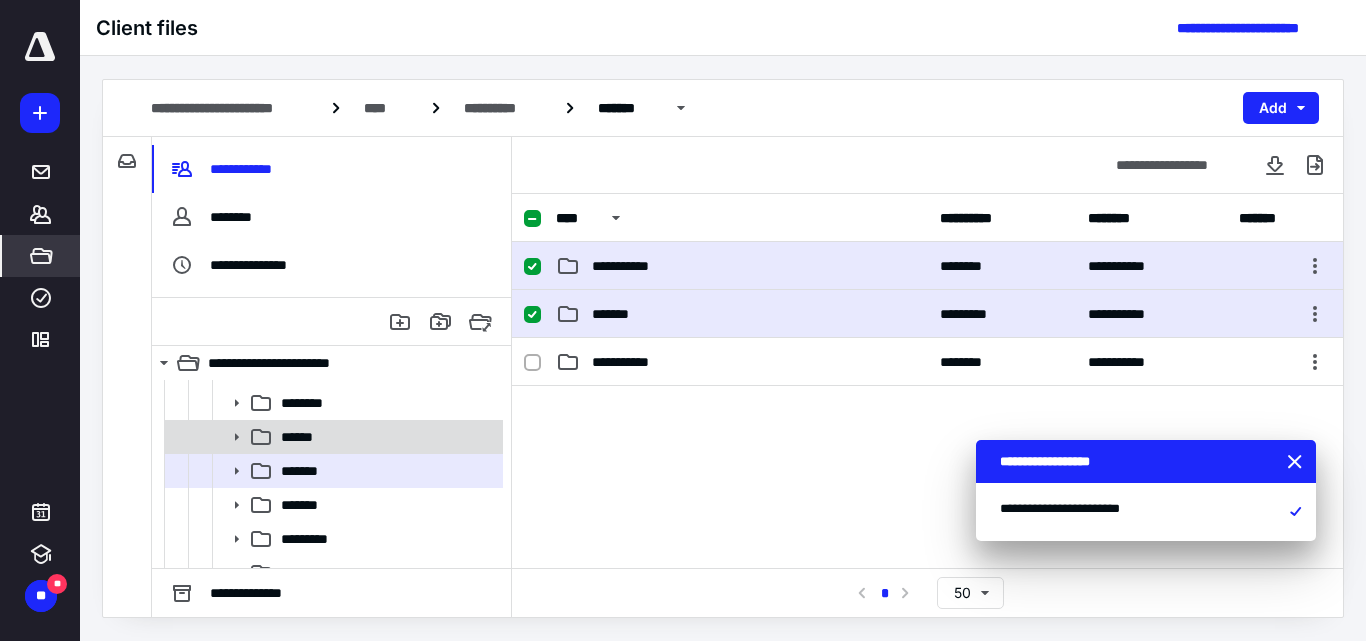 click on "******" at bounding box center [305, 437] 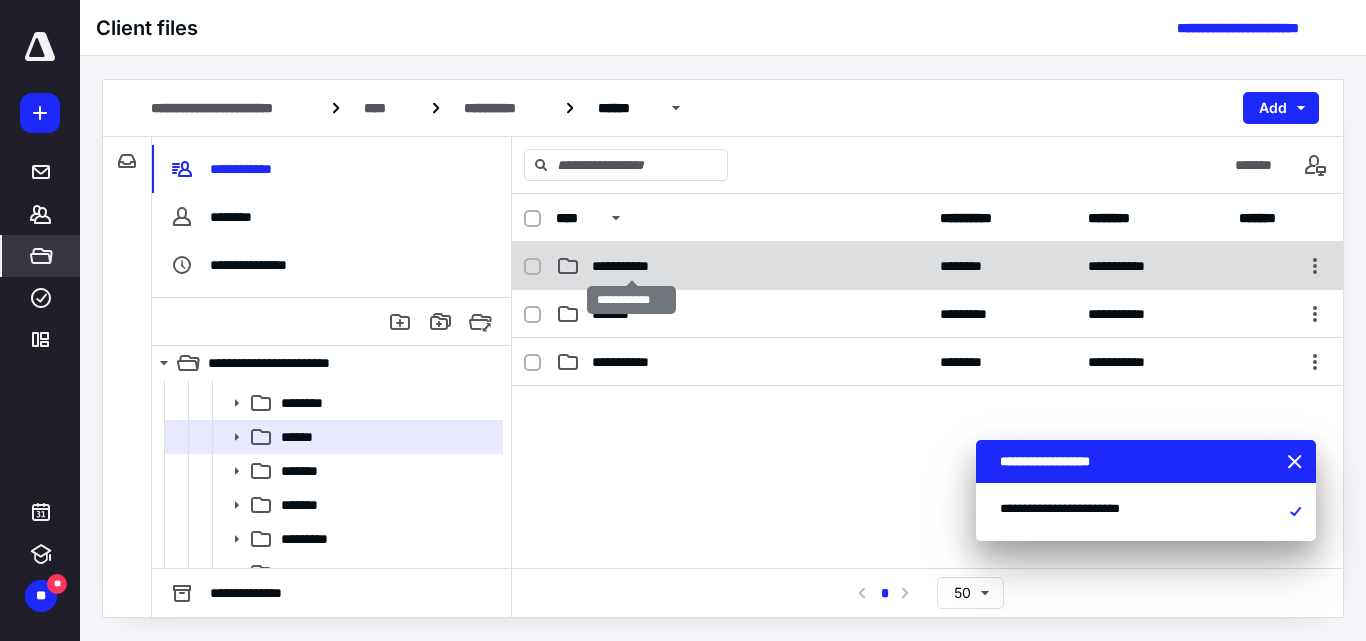 click on "**********" at bounding box center [631, 266] 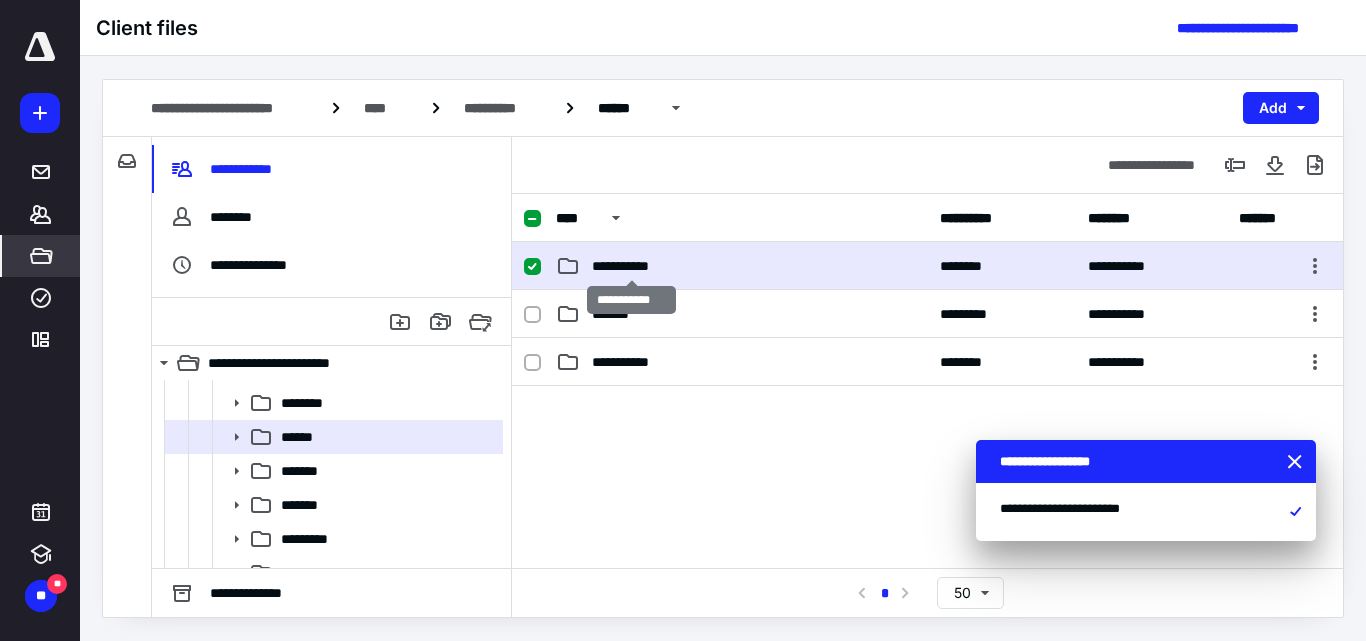 click on "**********" at bounding box center (631, 266) 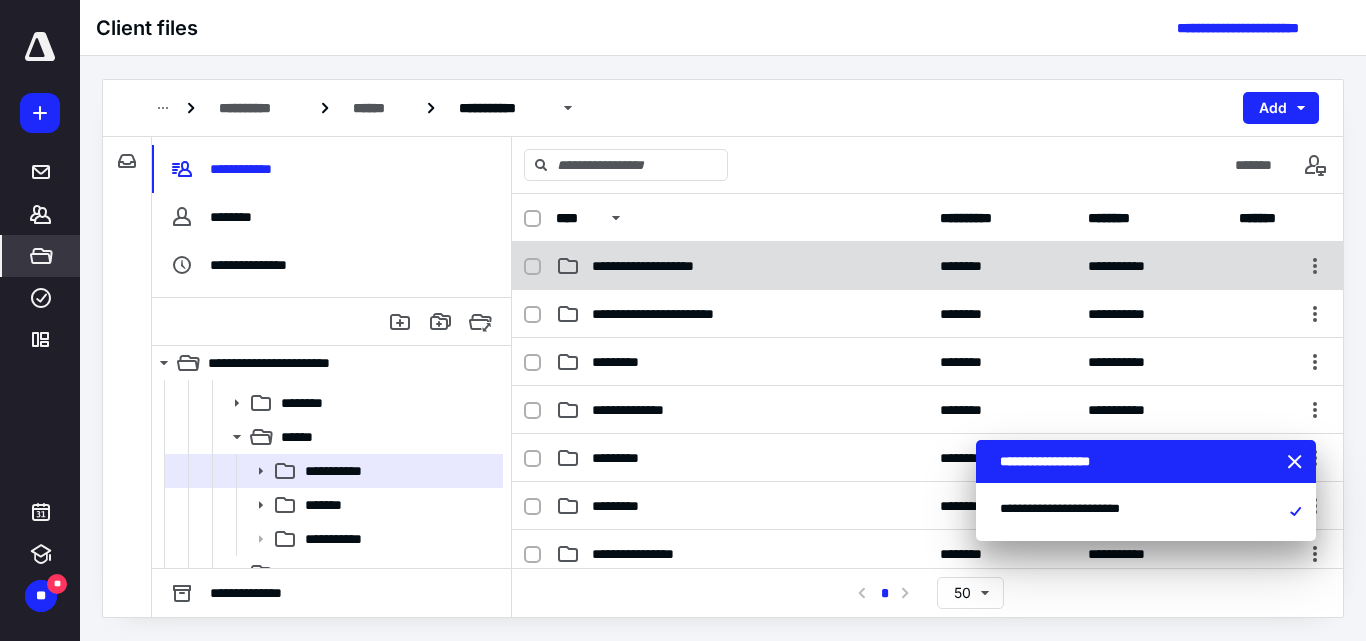 click on "**********" at bounding box center [666, 266] 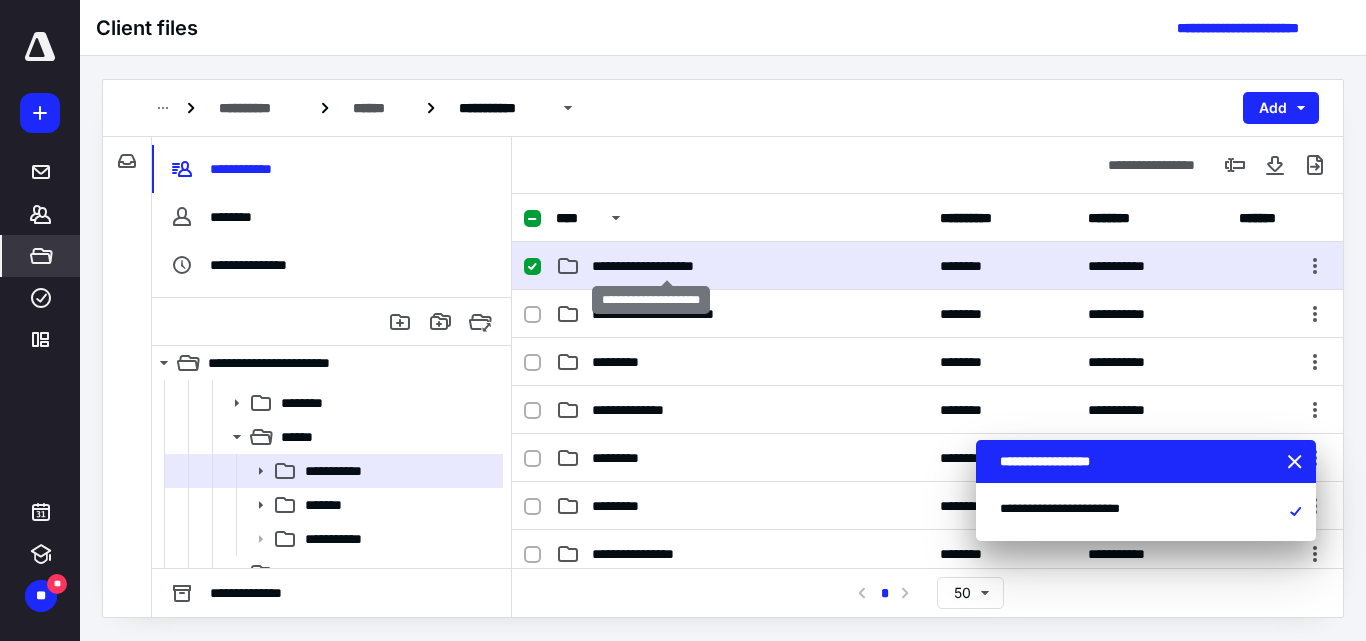 click on "**********" at bounding box center (666, 266) 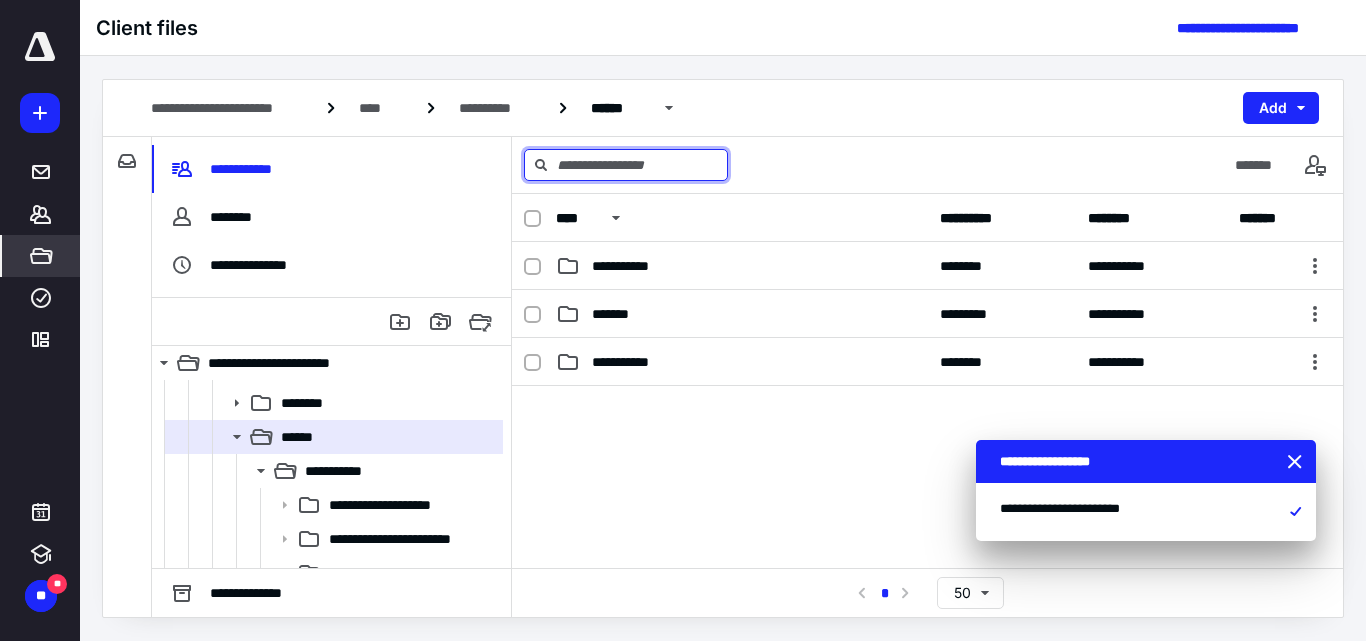 click at bounding box center (626, 165) 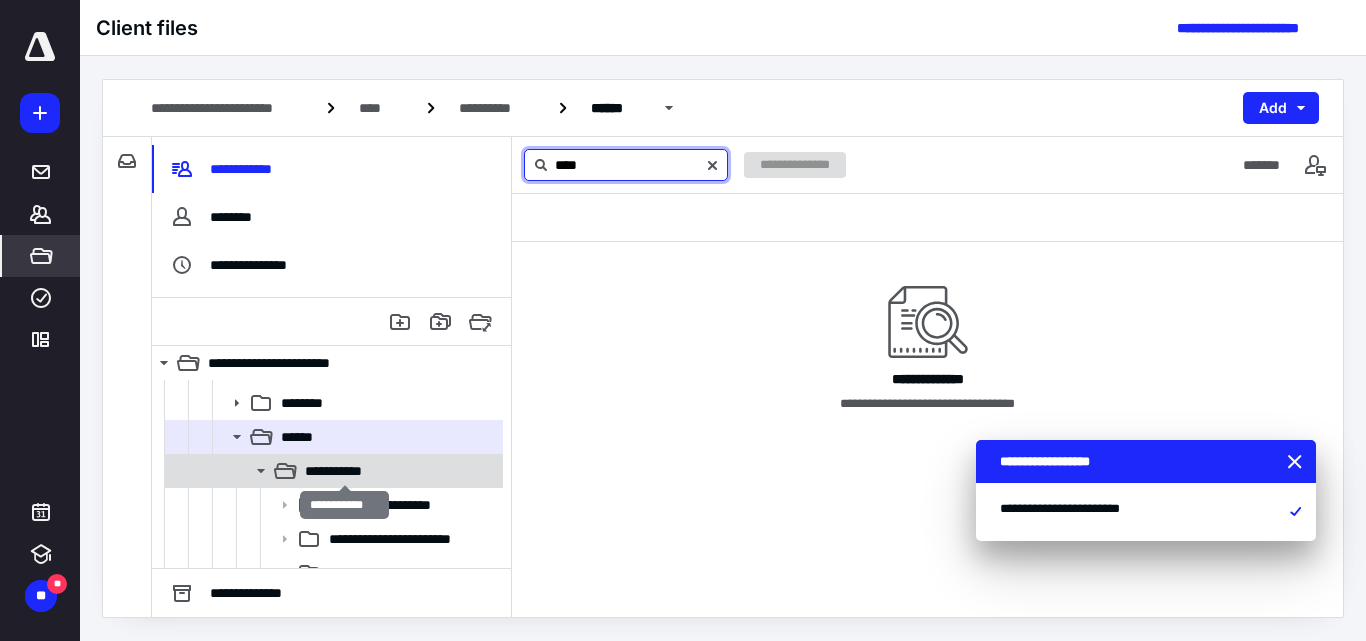 type on "****" 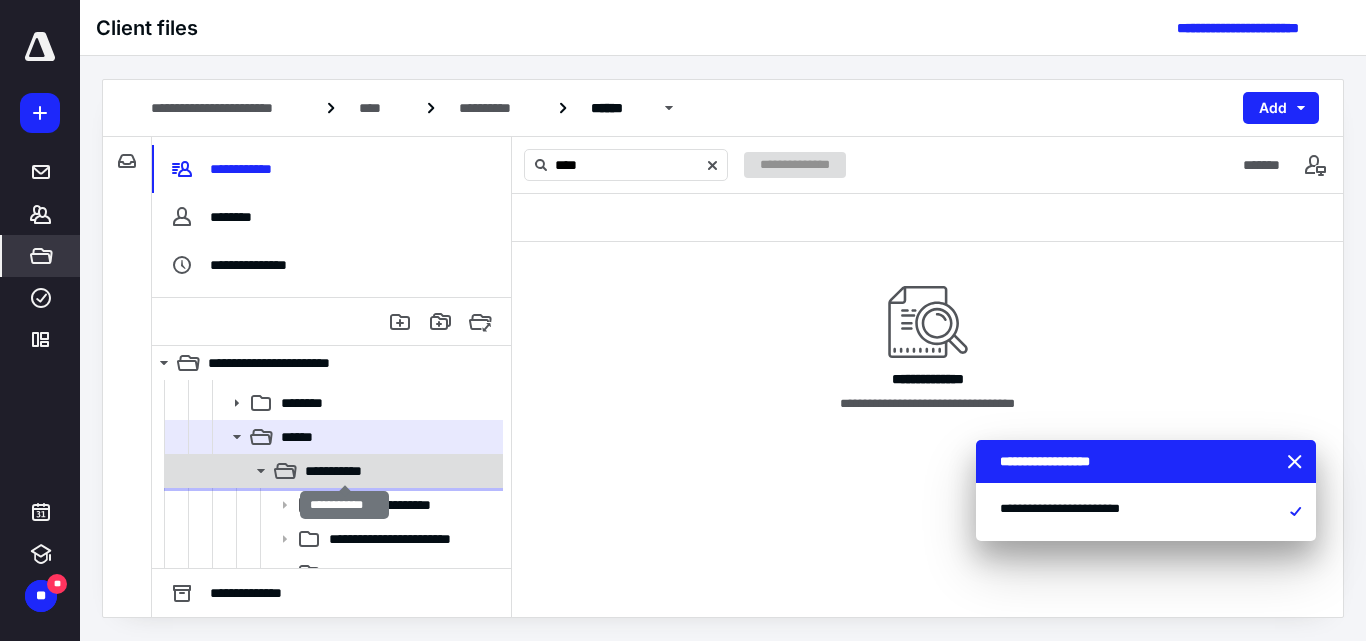 click on "**********" at bounding box center [344, 471] 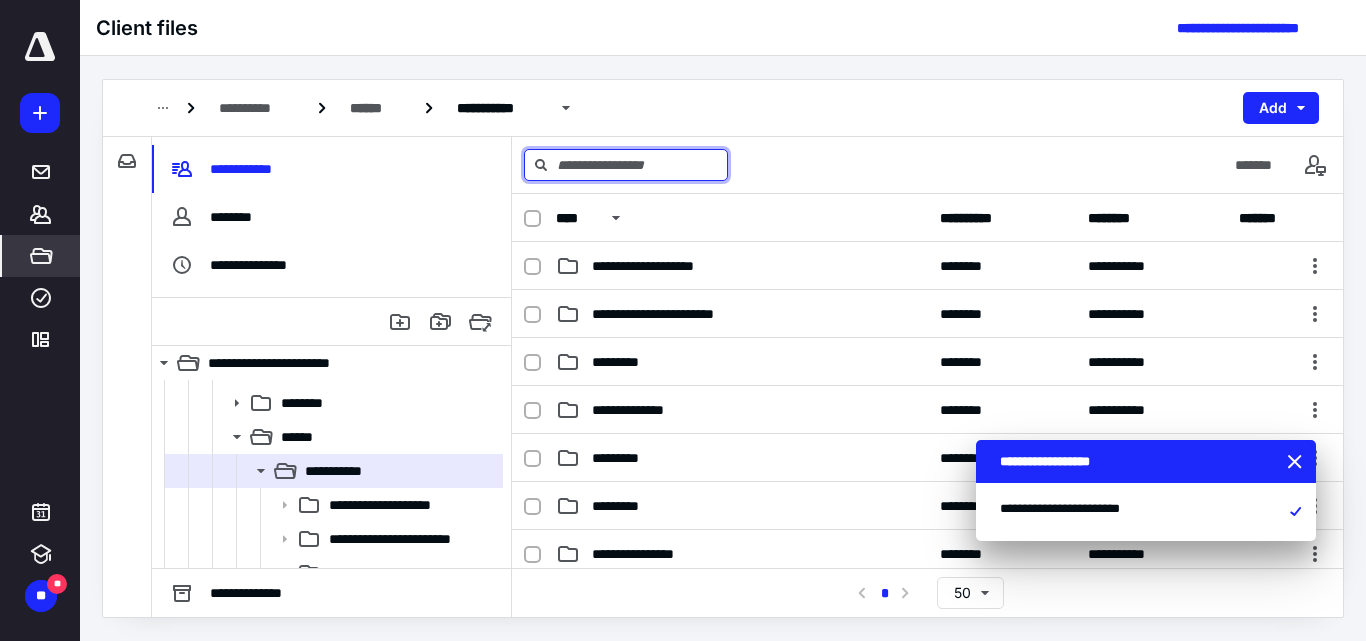 click at bounding box center [626, 165] 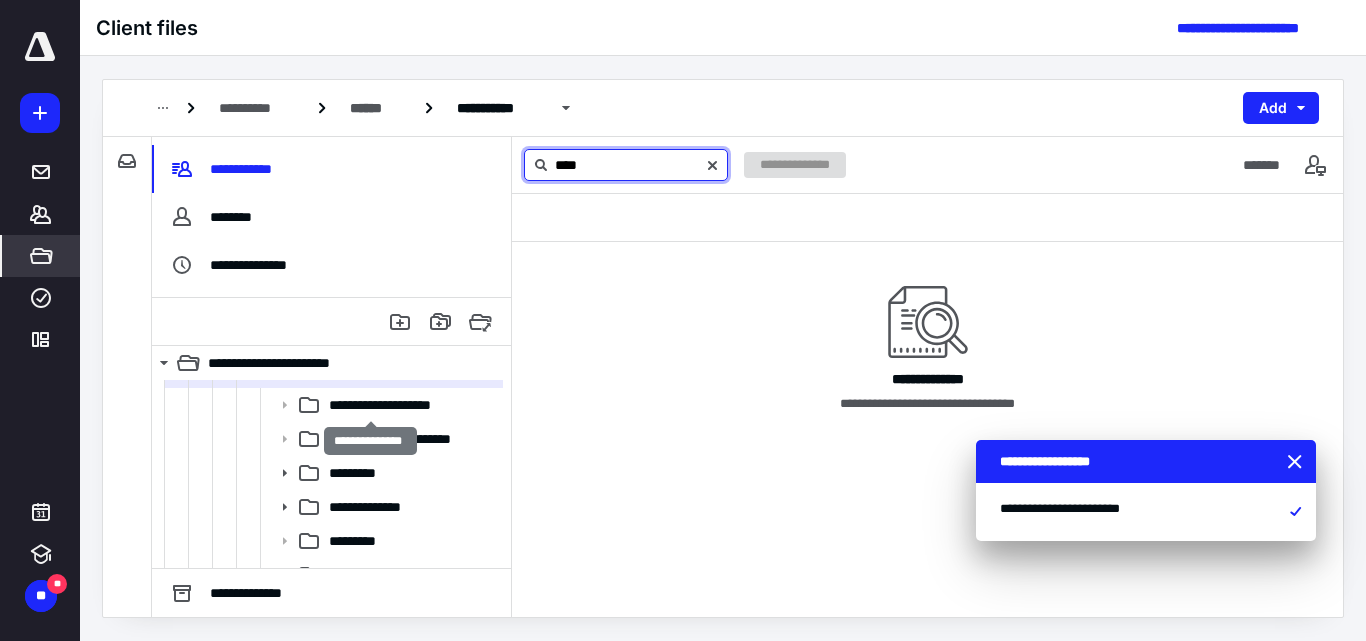 scroll, scrollTop: 500, scrollLeft: 0, axis: vertical 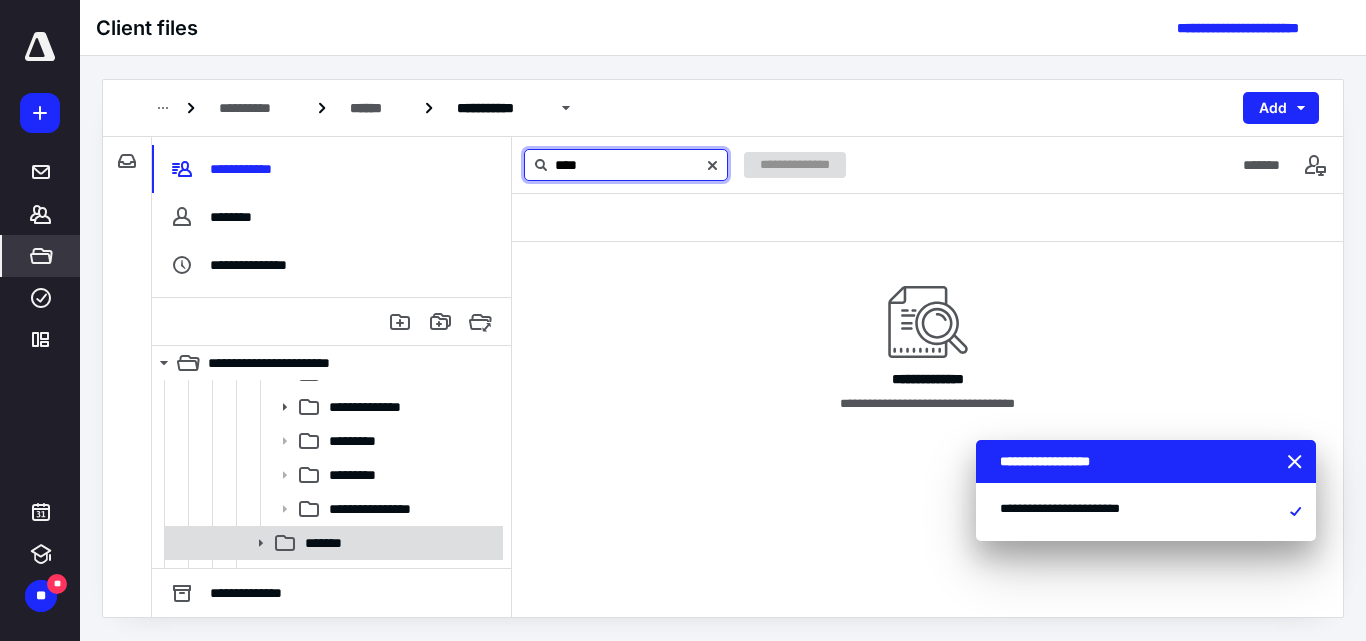 type on "****" 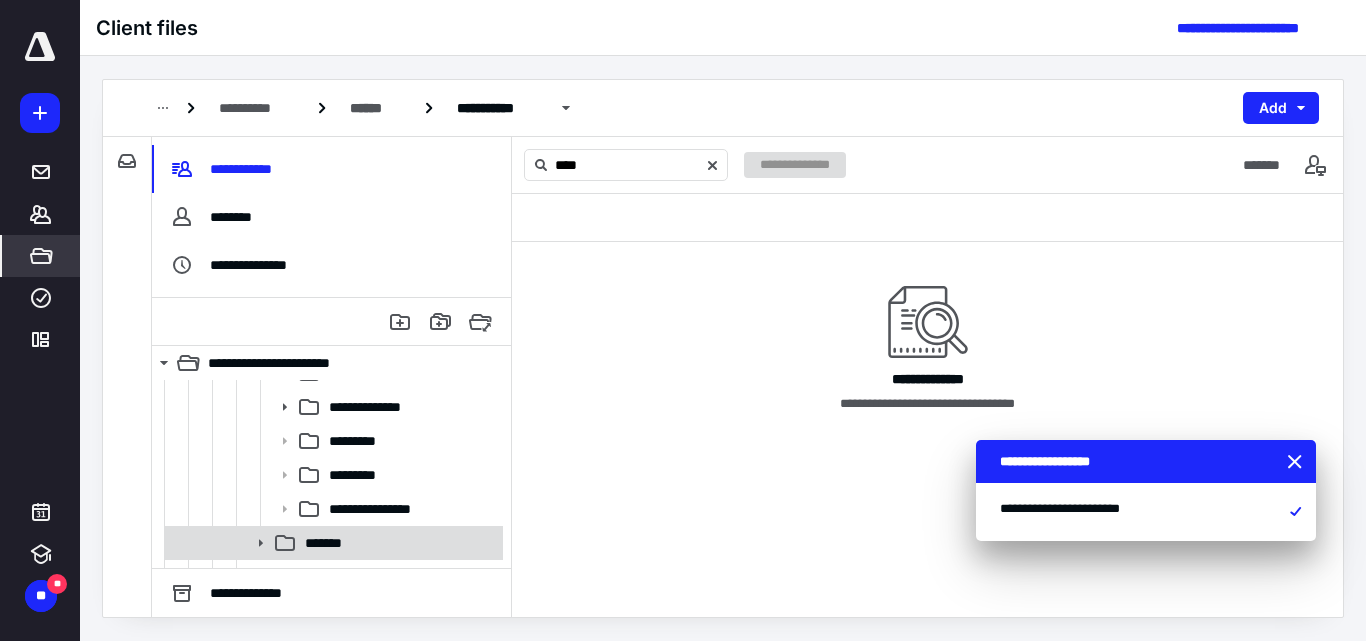 click on "*******" at bounding box center (332, 543) 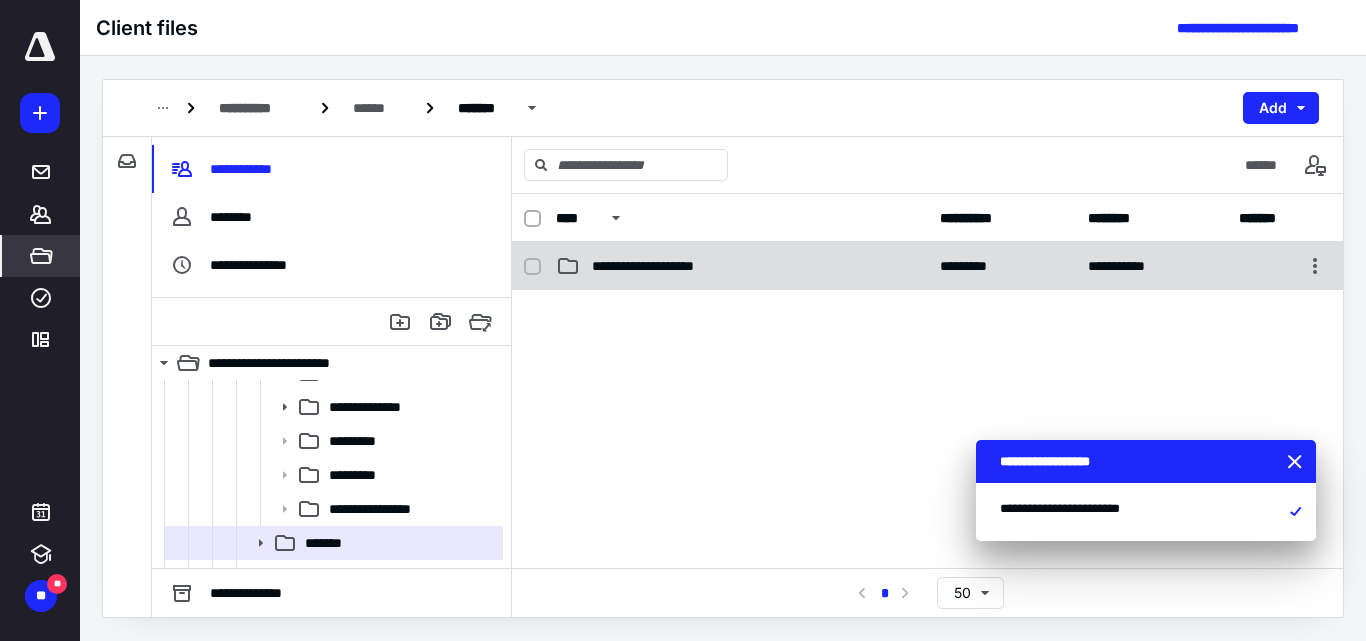 click on "**********" at bounding box center (664, 266) 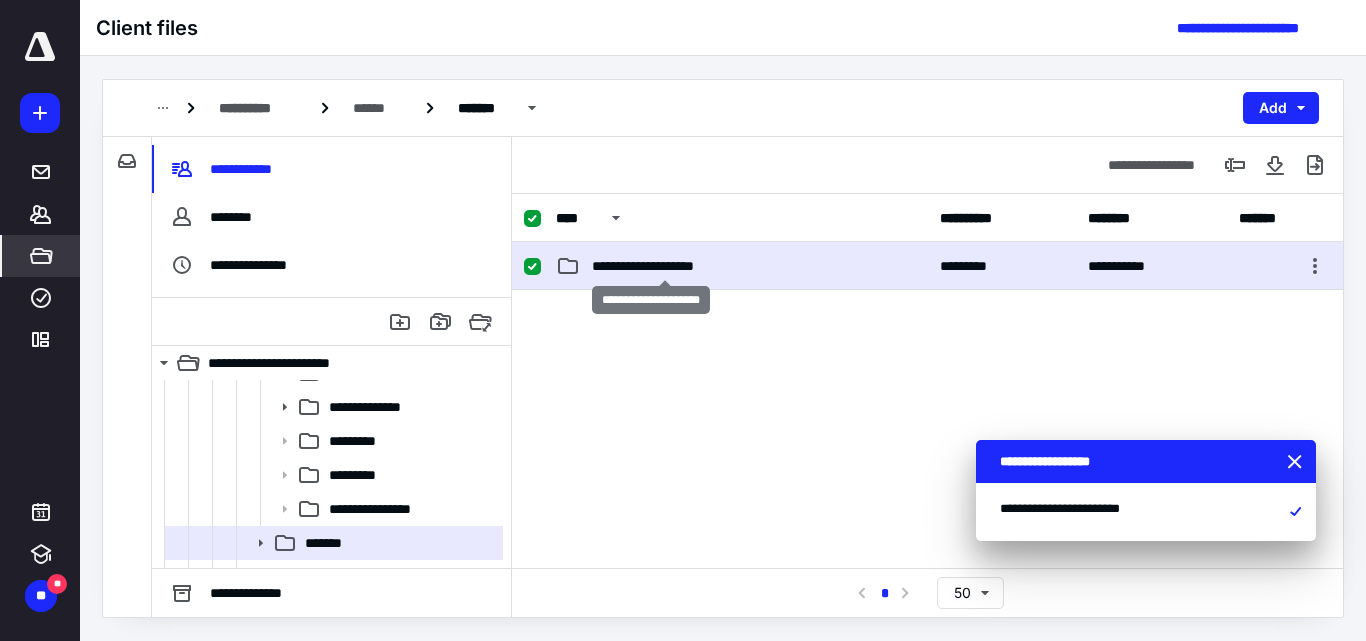 click on "**********" at bounding box center [664, 266] 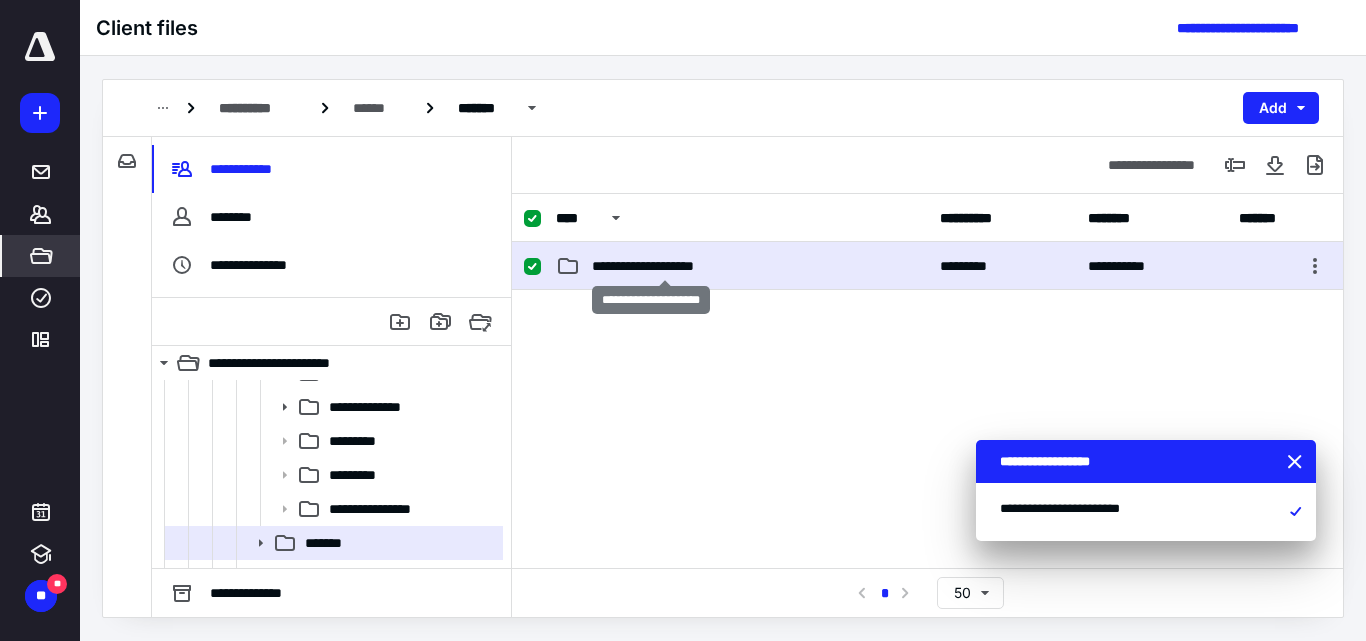 checkbox on "false" 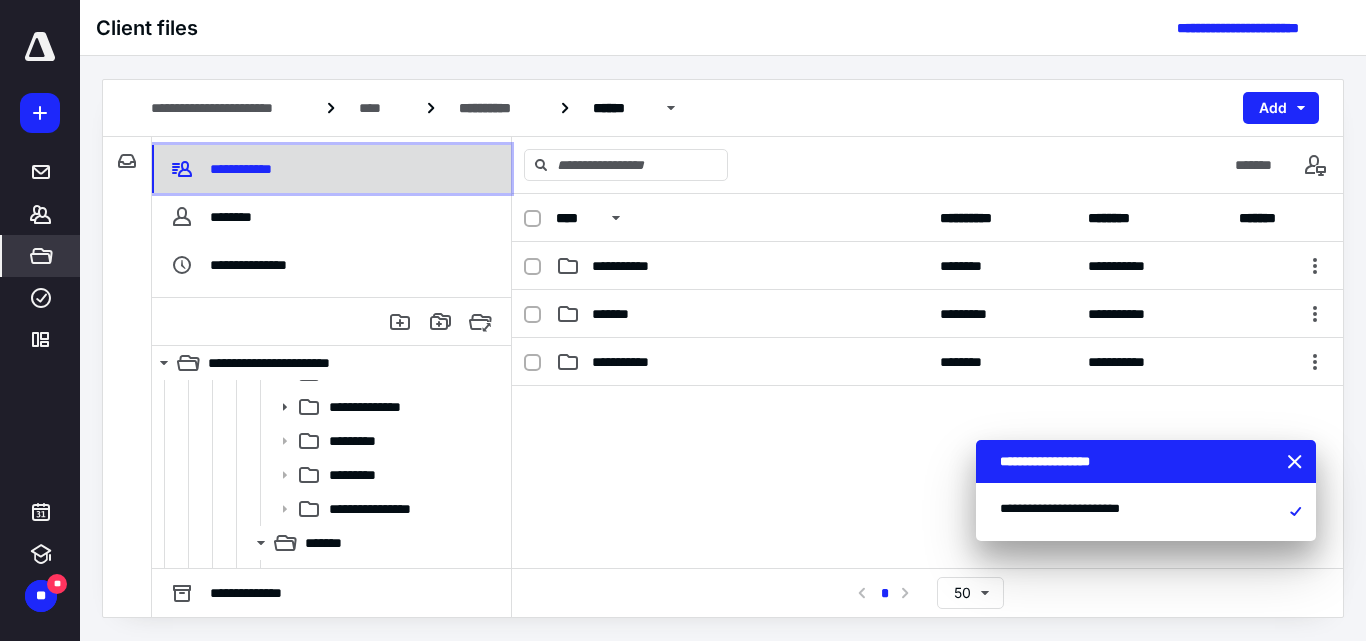 click on "**********" at bounding box center [244, 169] 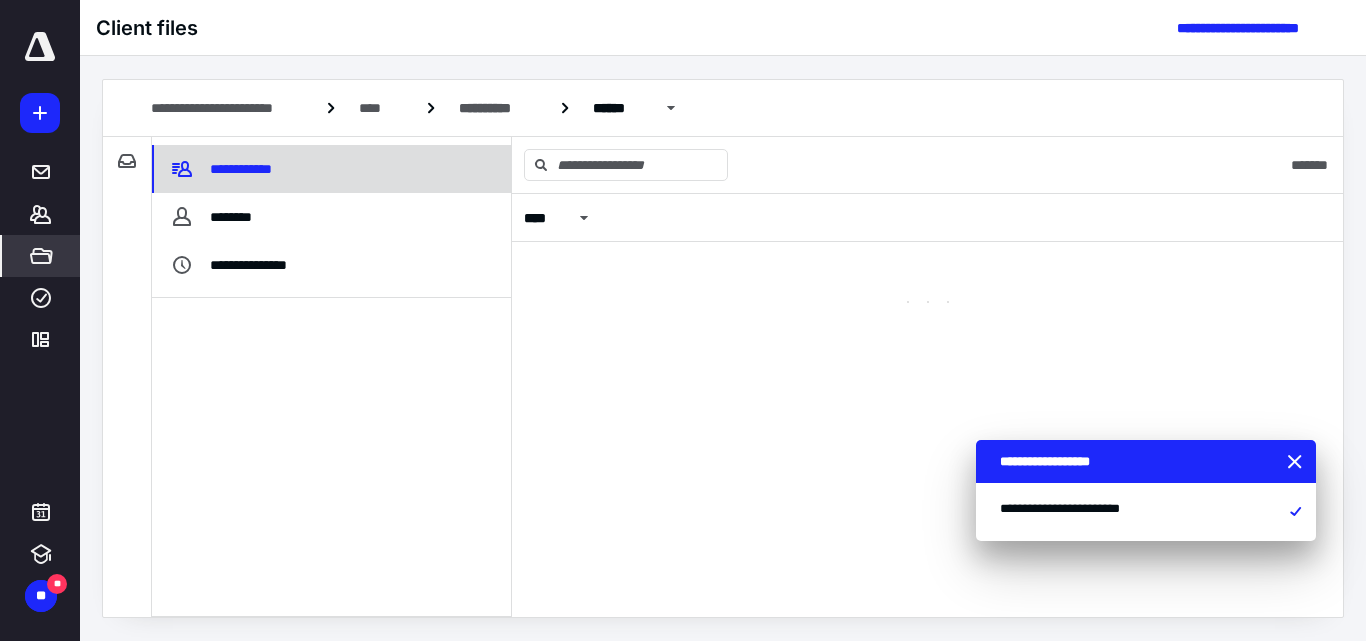 scroll, scrollTop: 0, scrollLeft: 0, axis: both 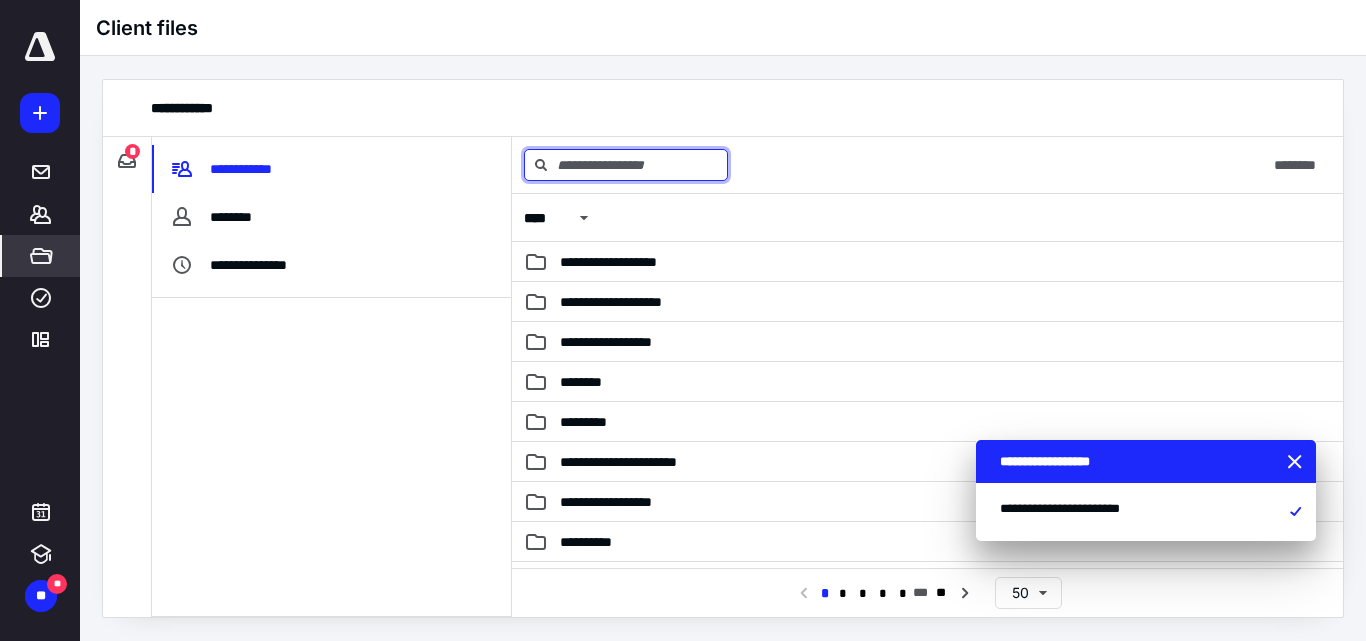 click at bounding box center (626, 165) 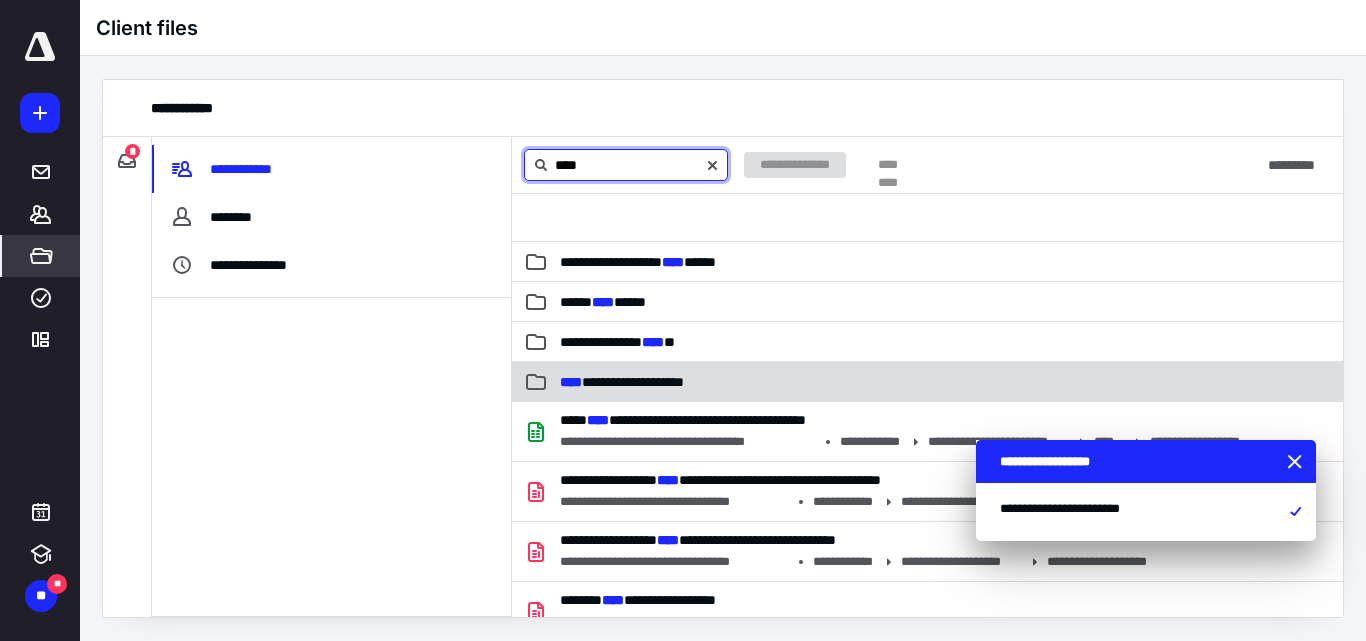 type on "****" 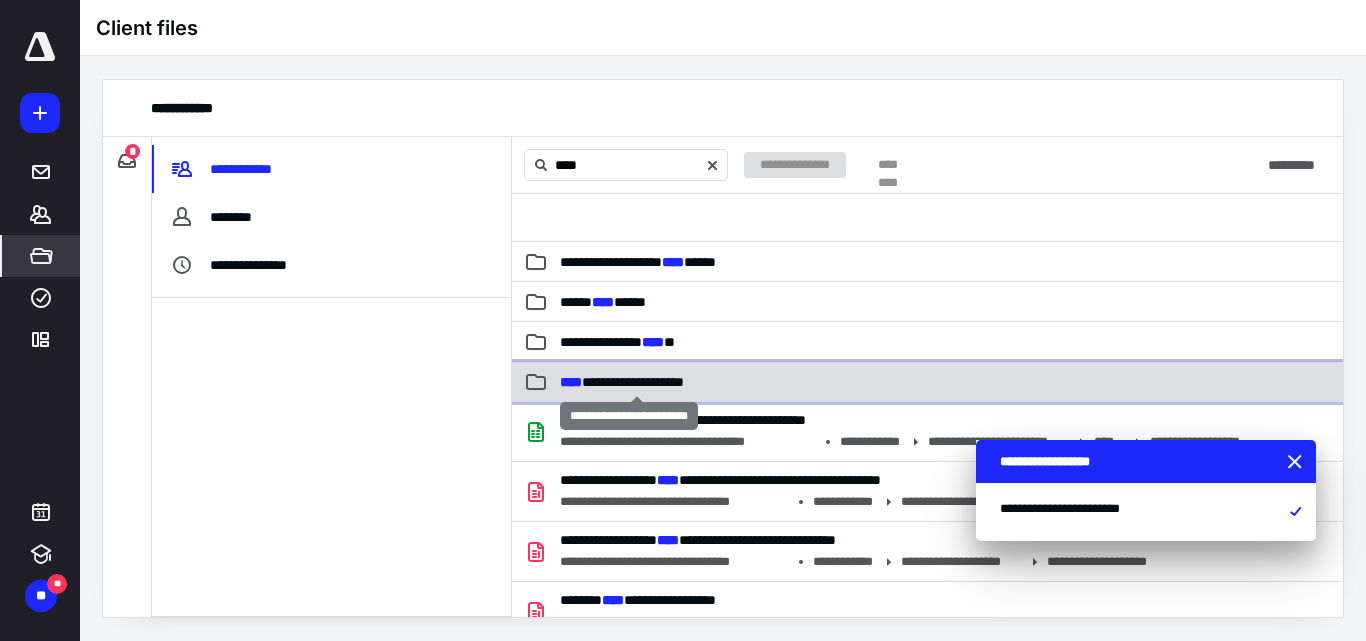 click on "**********" at bounding box center (622, 382) 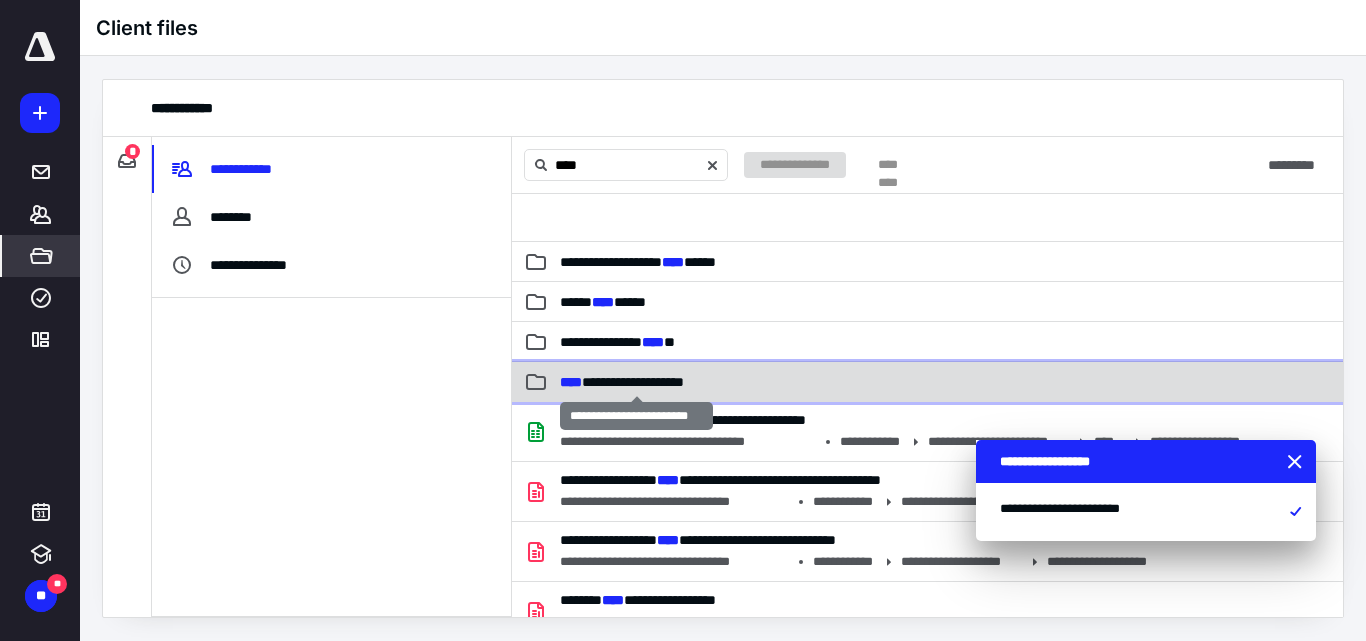 click on "**********" at bounding box center (622, 382) 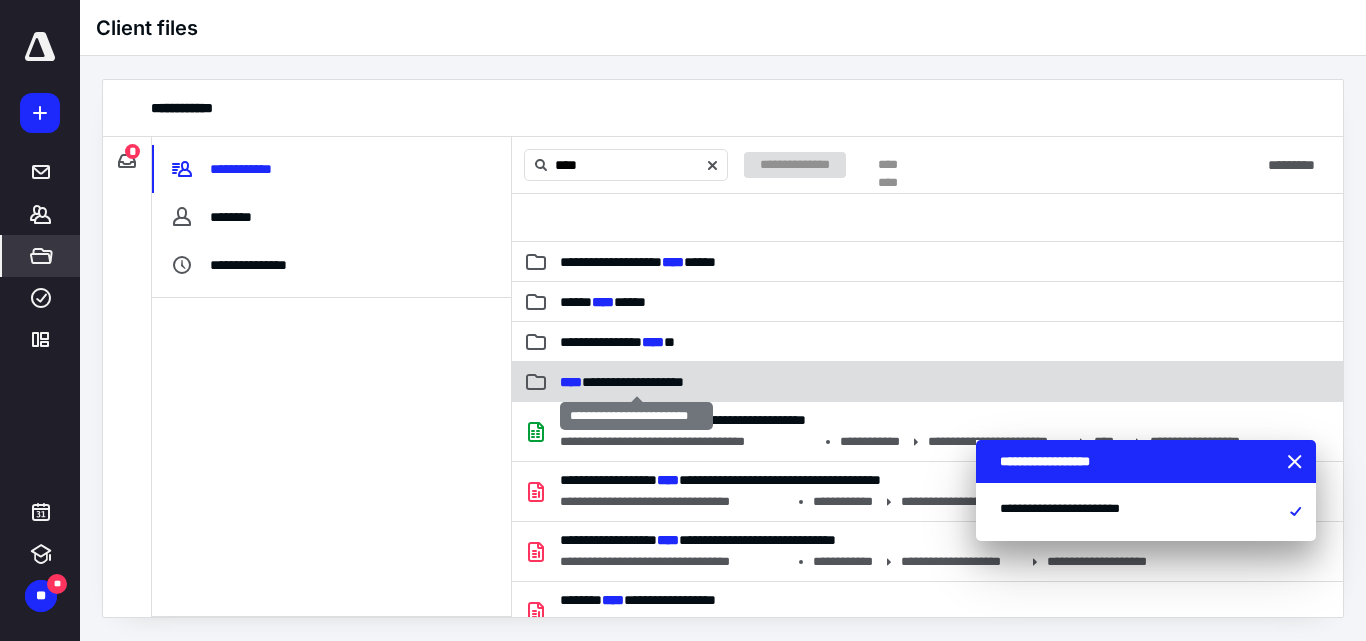 type 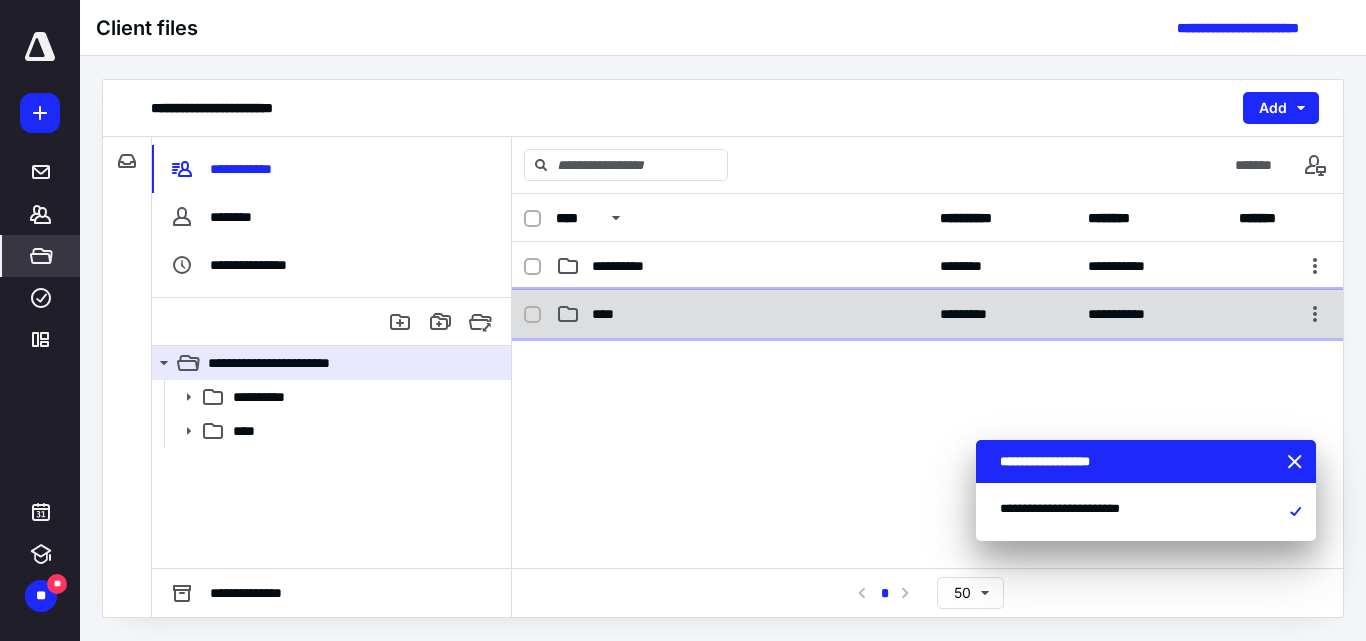 click on "****" at bounding box center [742, 314] 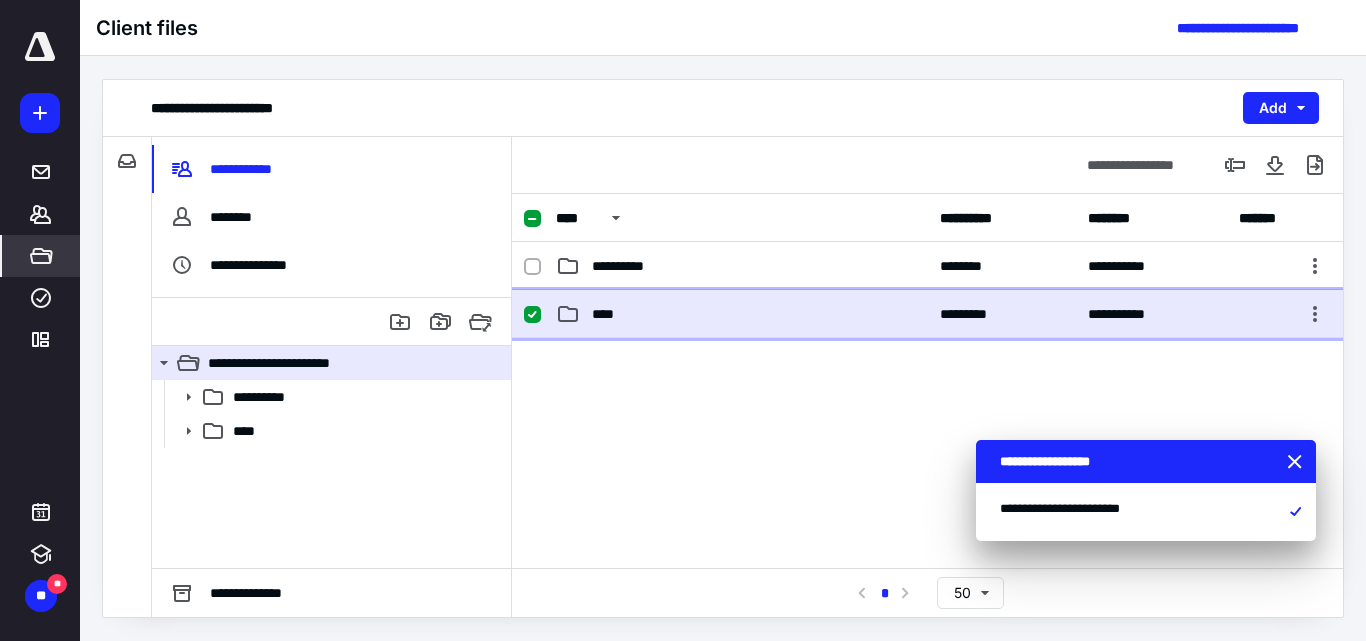 click on "****" at bounding box center [742, 314] 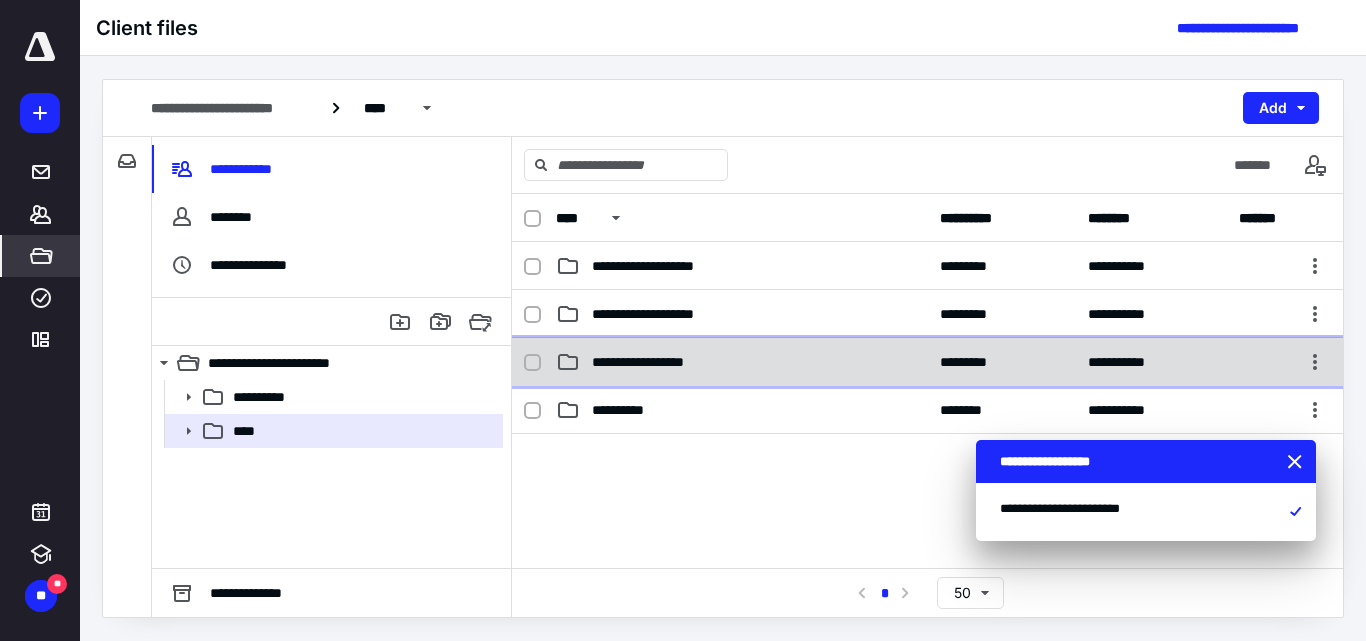 click on "**********" at bounding box center [658, 362] 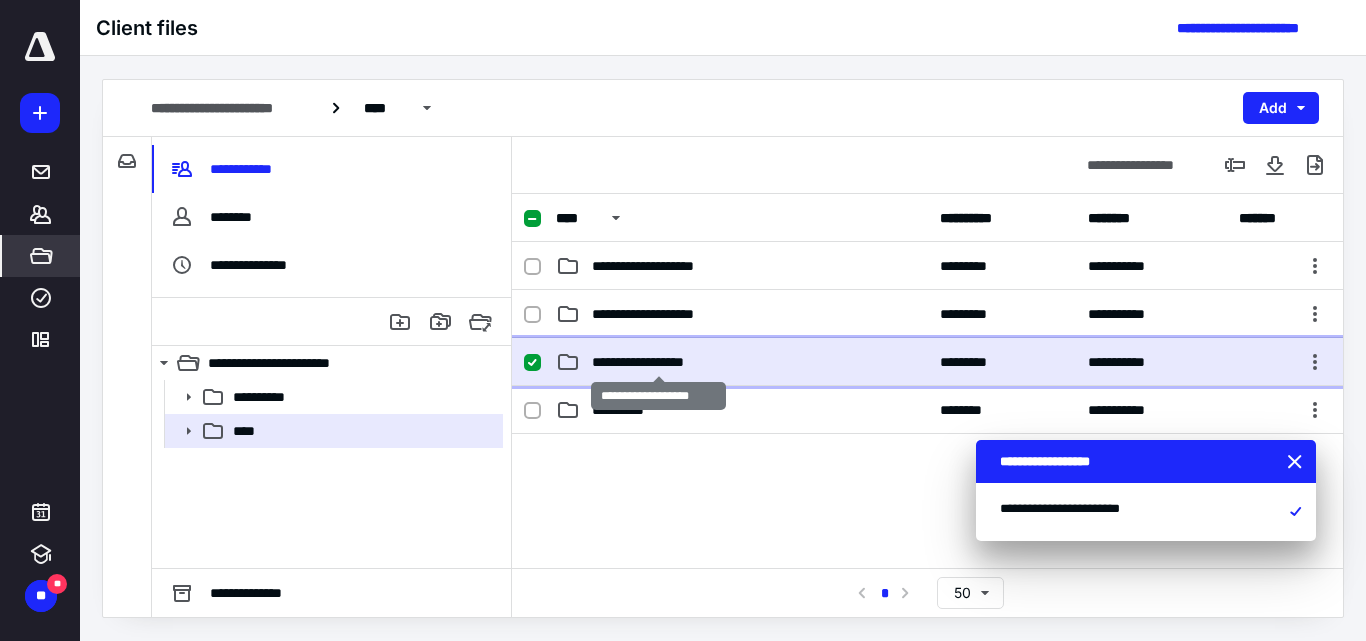 click on "**********" at bounding box center [658, 362] 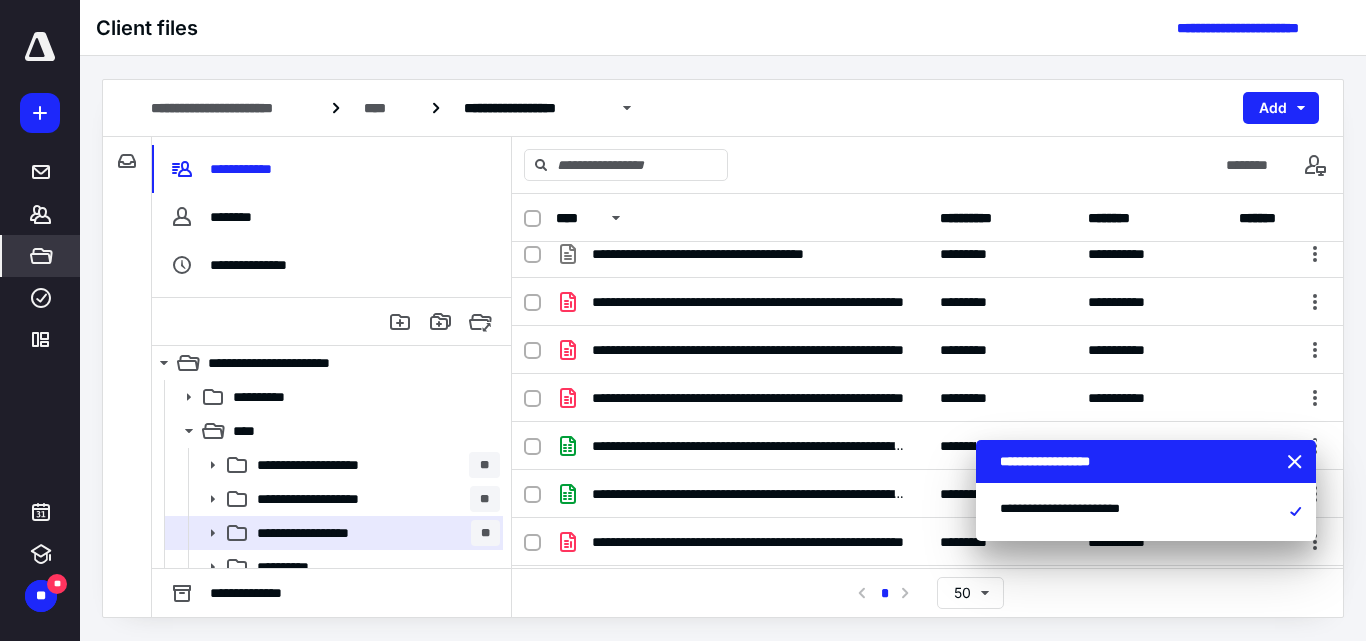 scroll, scrollTop: 600, scrollLeft: 0, axis: vertical 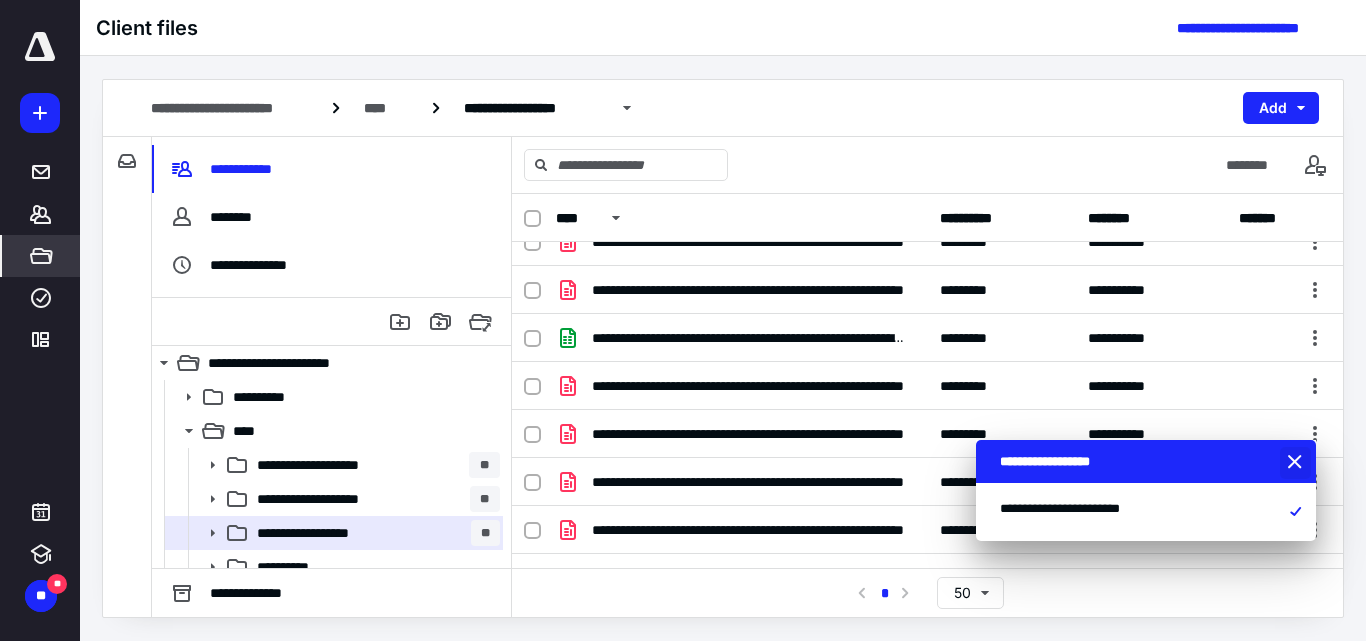 click at bounding box center (1297, 463) 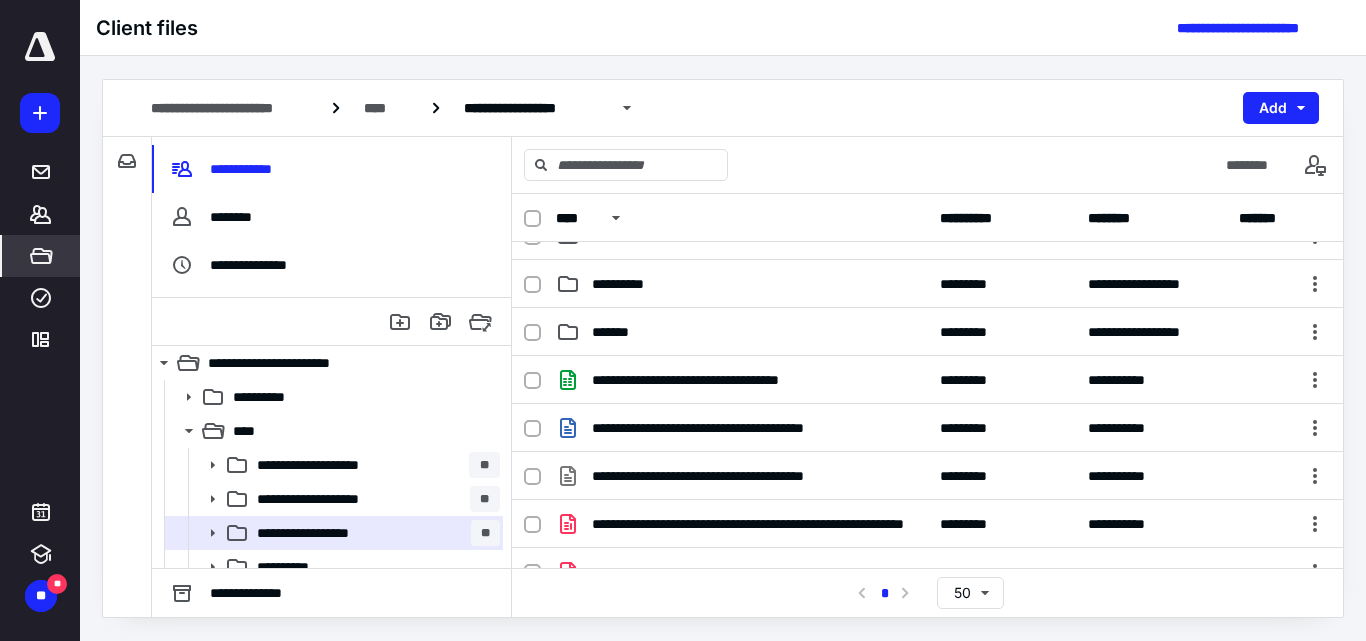 scroll, scrollTop: 0, scrollLeft: 0, axis: both 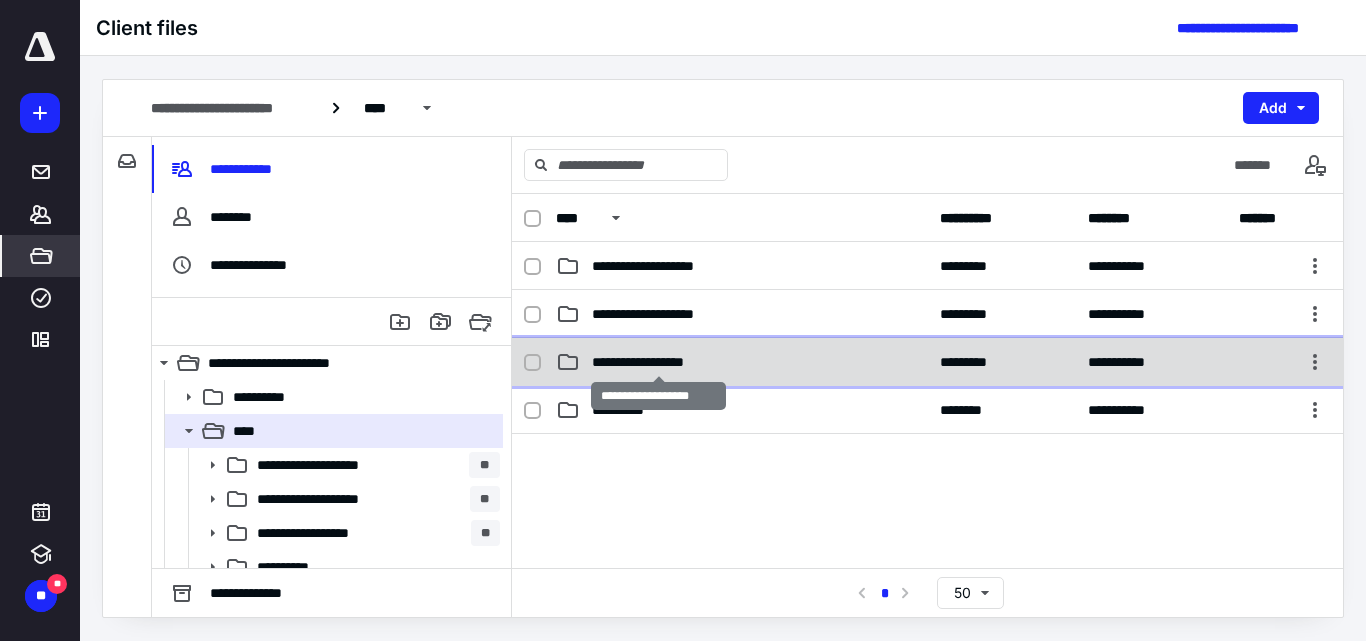 click on "**********" at bounding box center (658, 362) 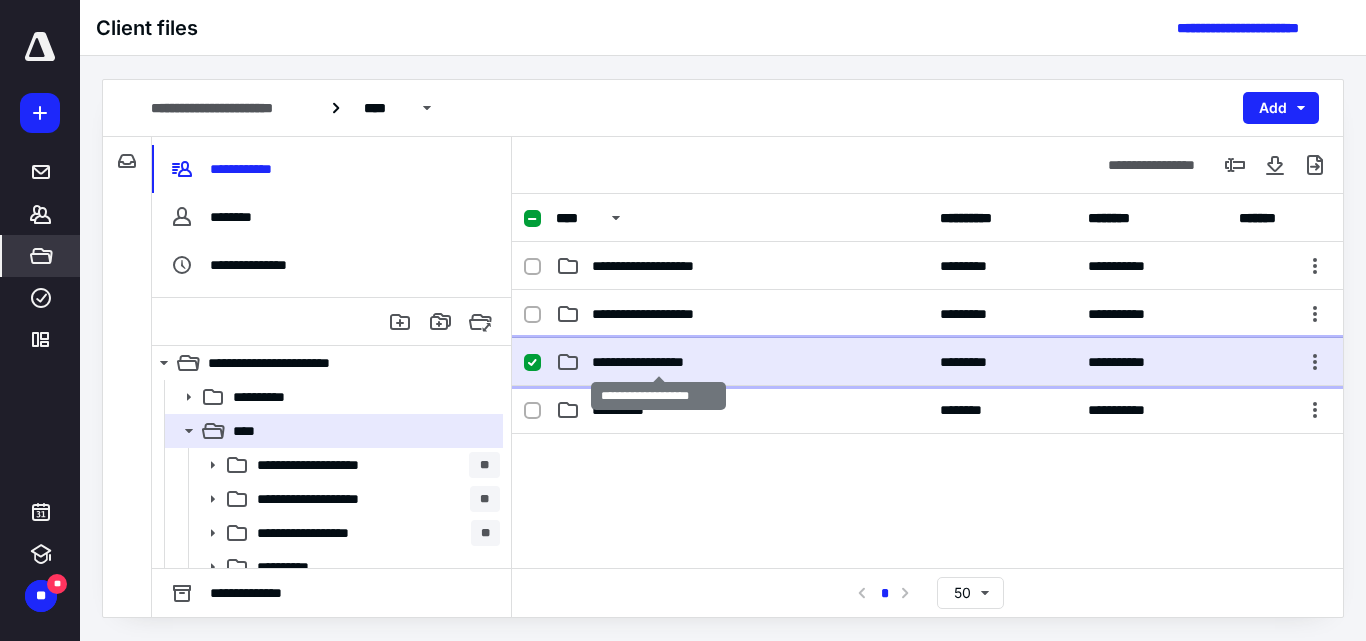 click on "**********" at bounding box center (658, 362) 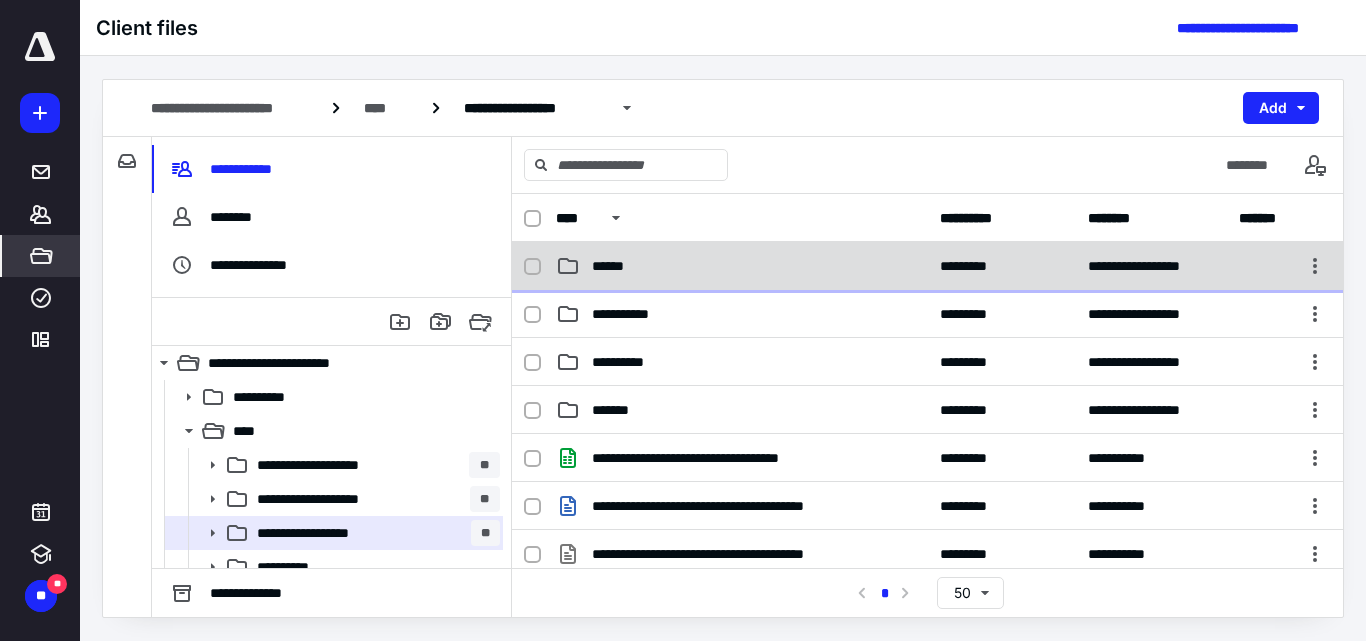 click on "******" at bounding box center [742, 266] 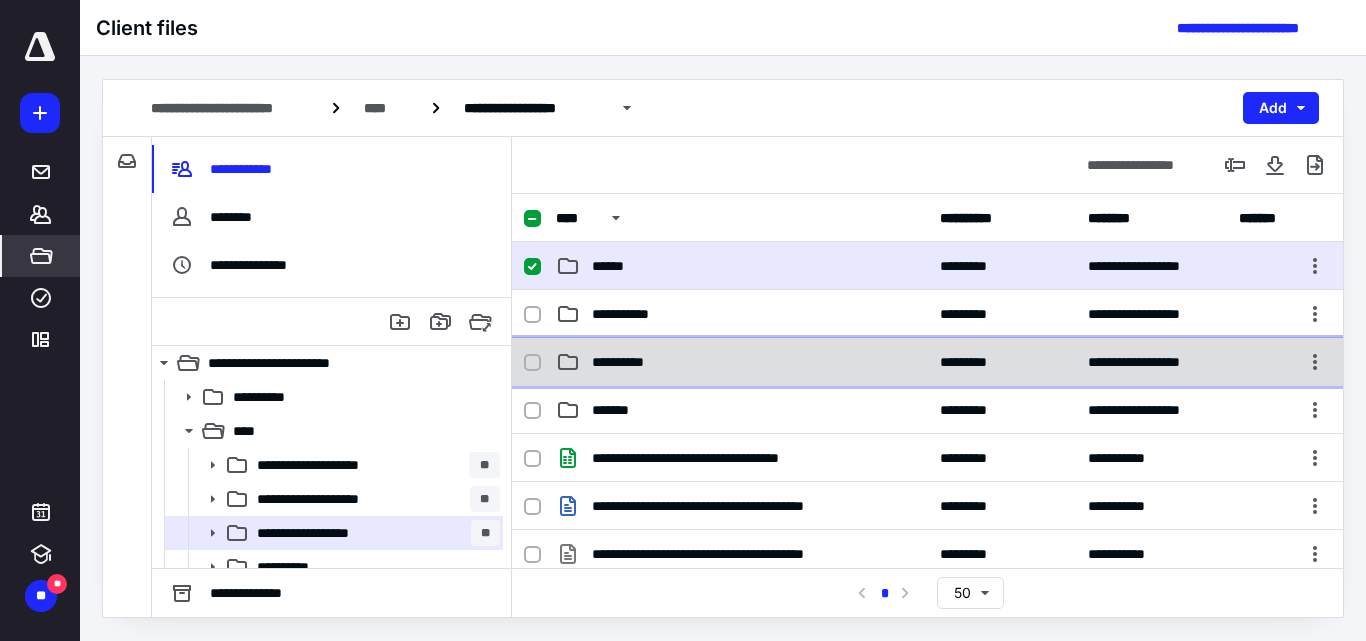click on "**********" at bounding box center (630, 362) 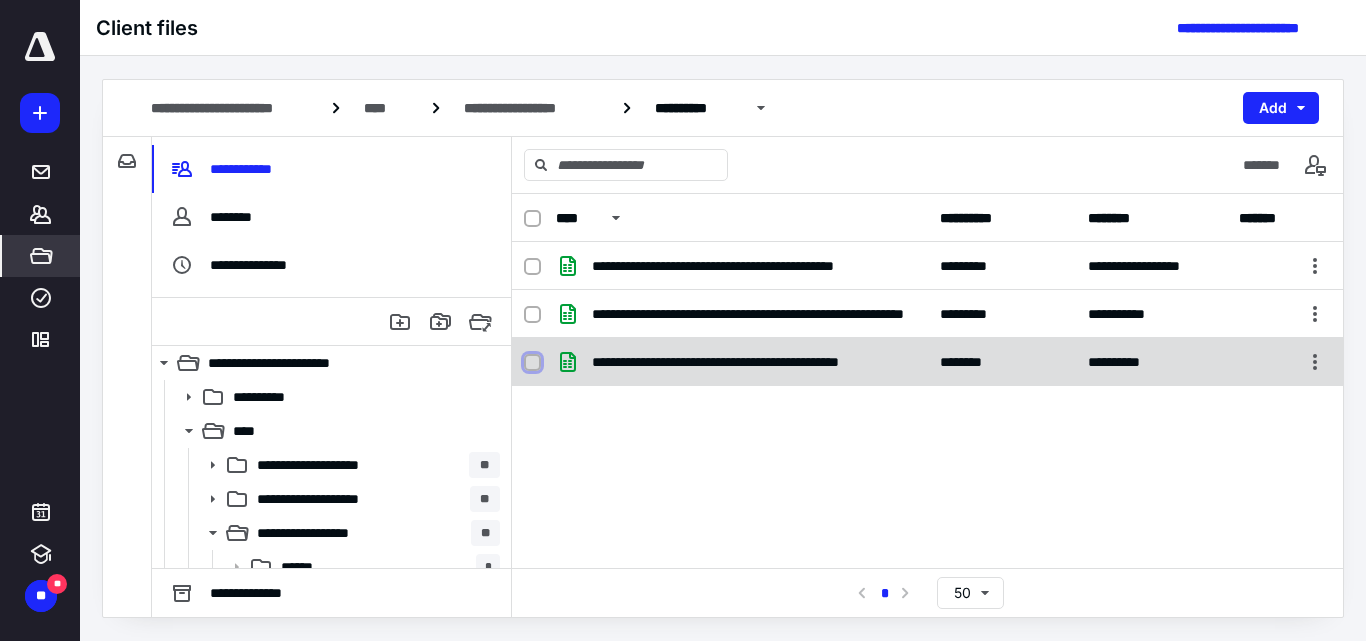 click at bounding box center (532, 363) 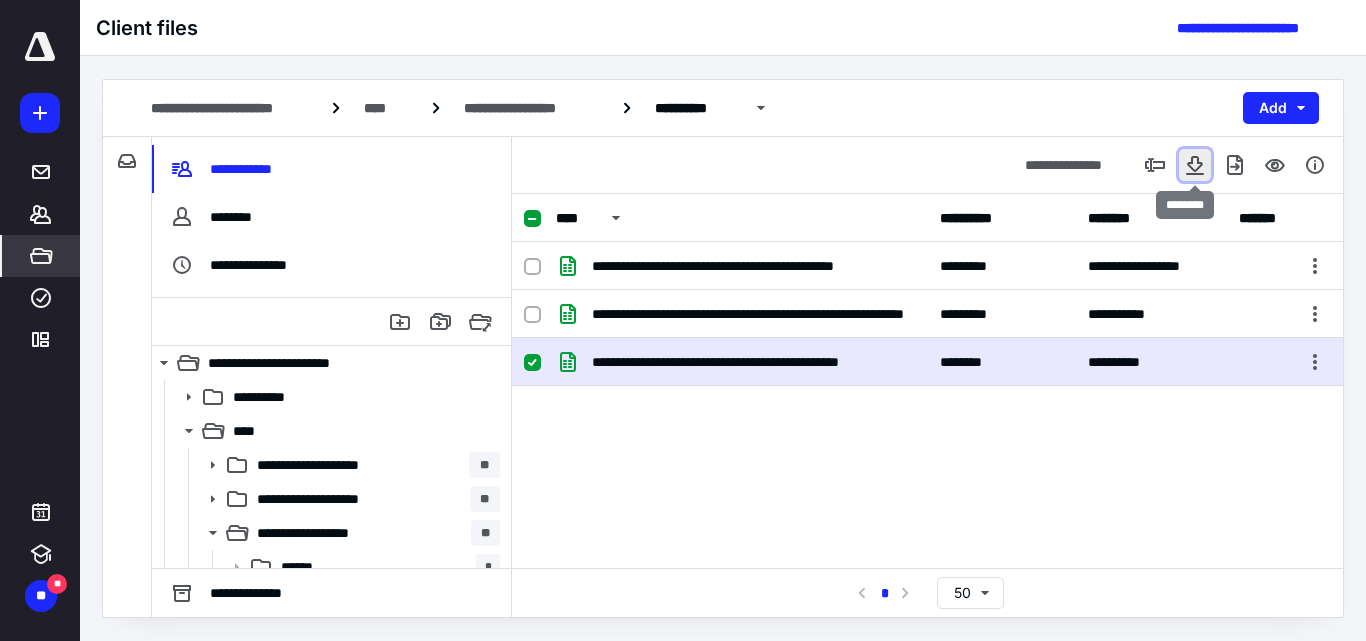 click at bounding box center [1195, 165] 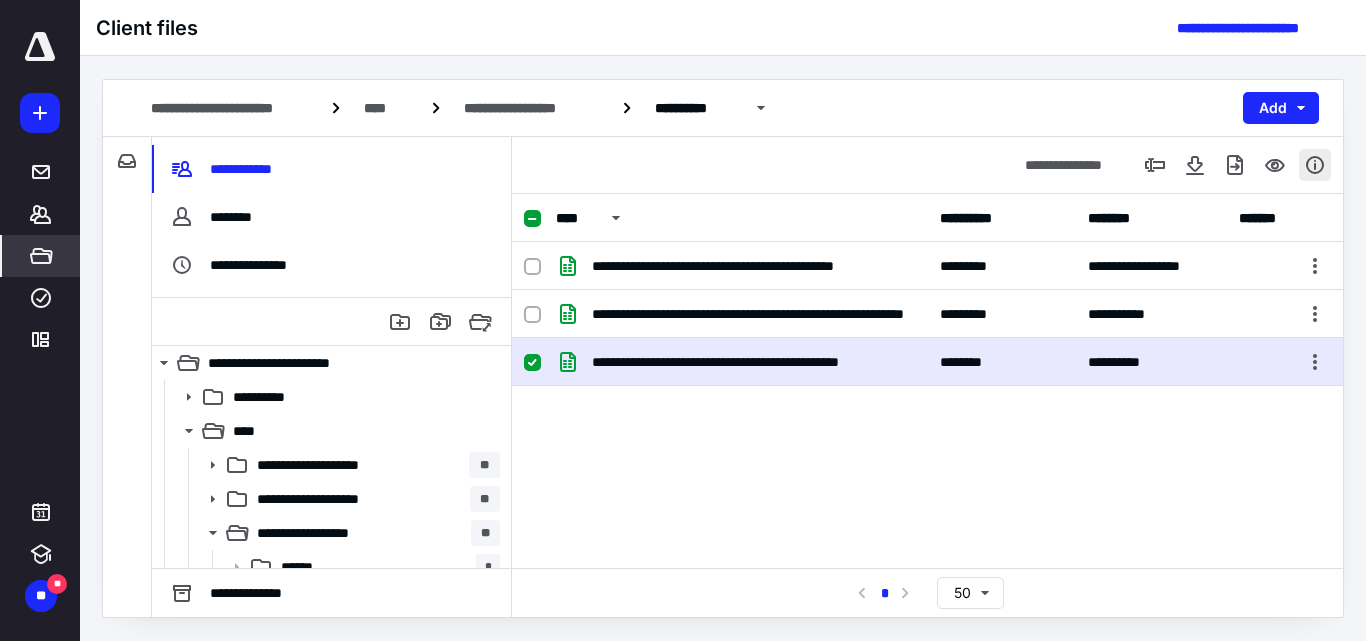 type 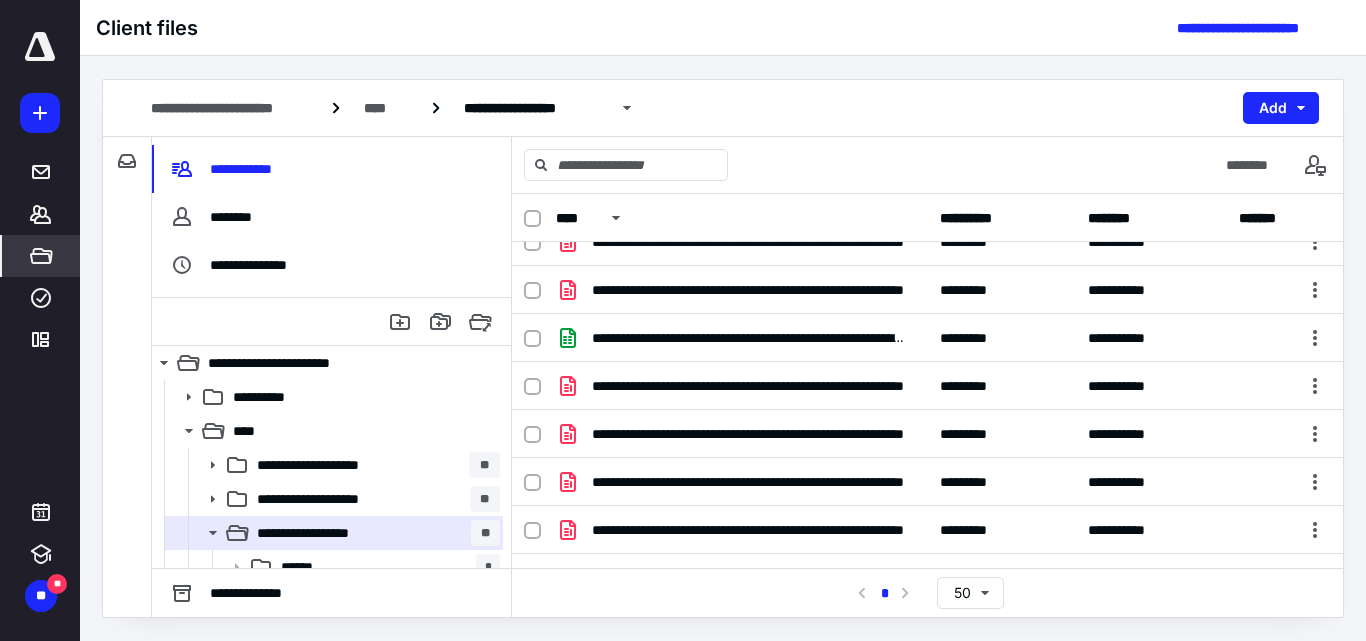scroll, scrollTop: 778, scrollLeft: 0, axis: vertical 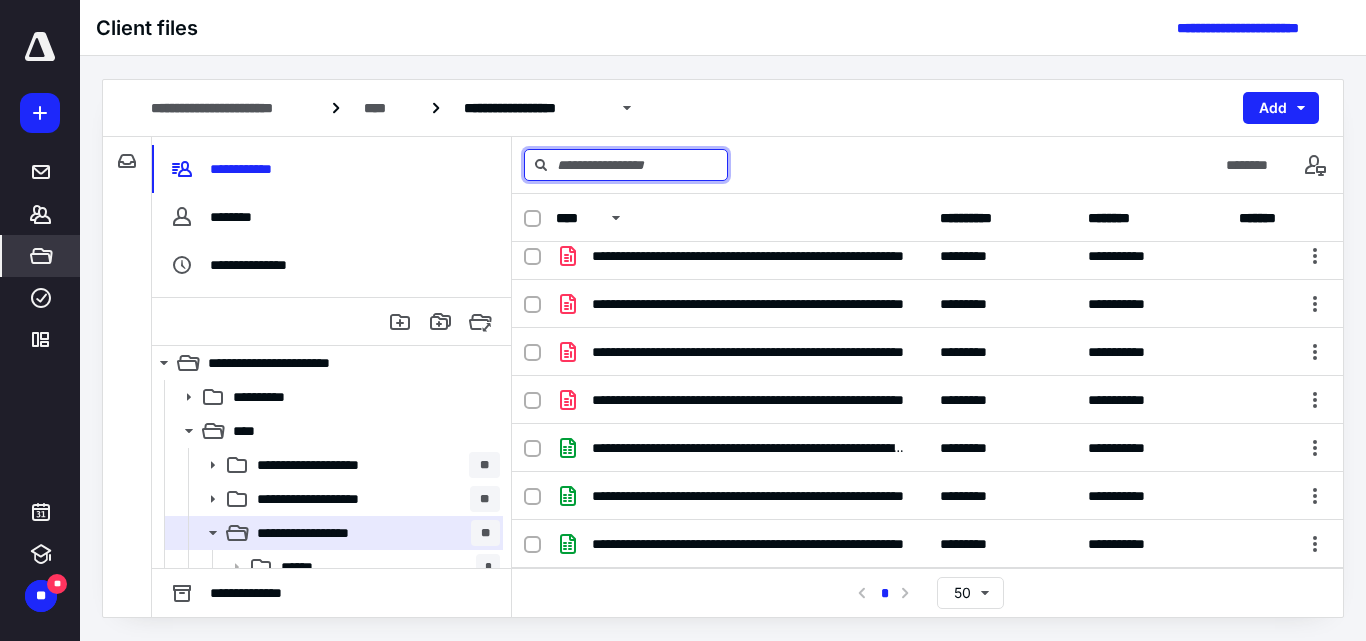 click at bounding box center [626, 165] 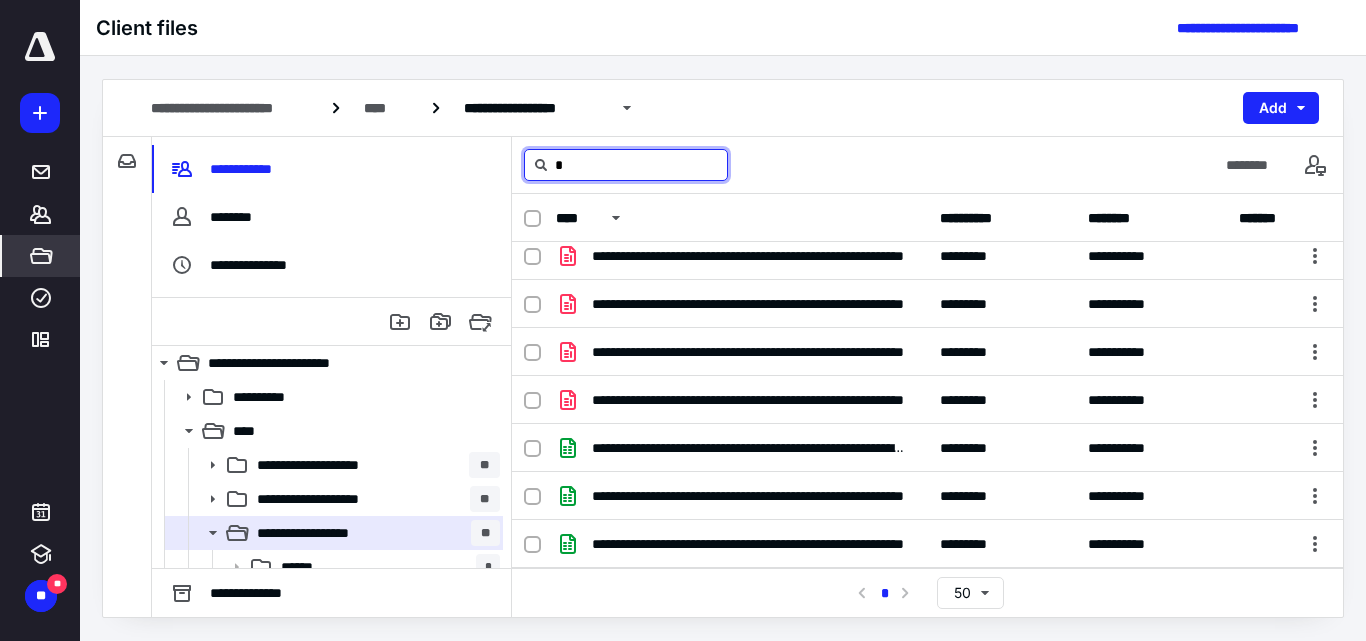 scroll, scrollTop: 6, scrollLeft: 0, axis: vertical 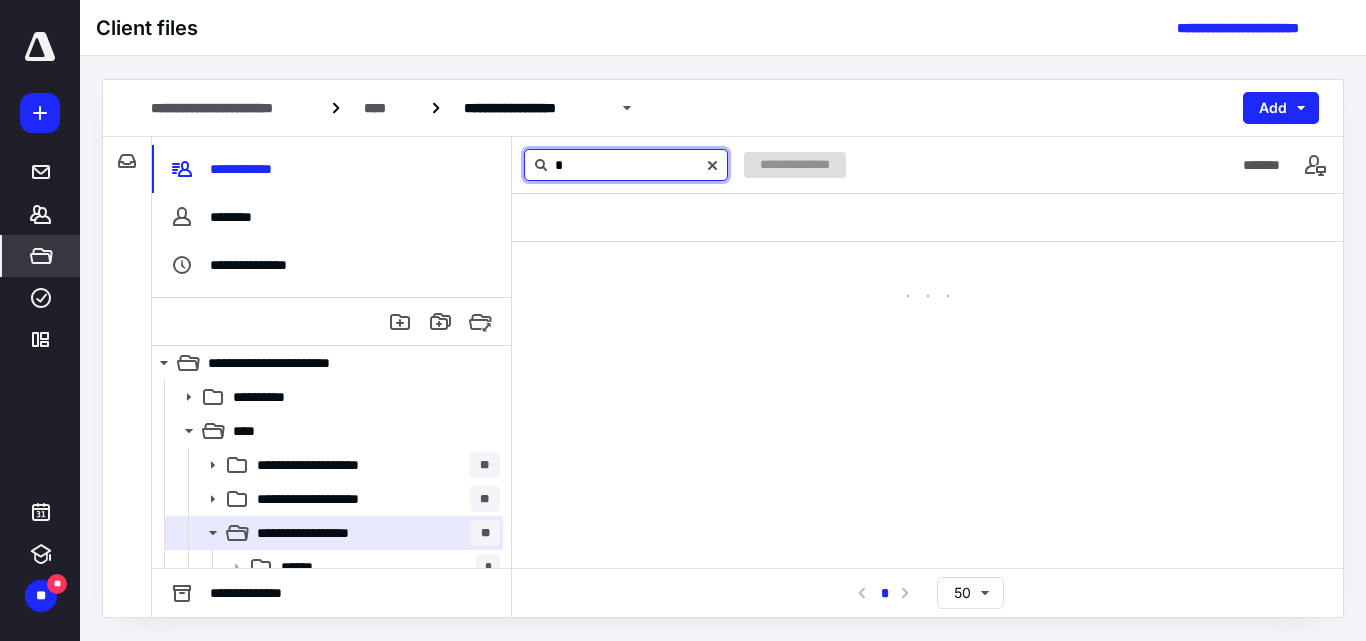 type on "**" 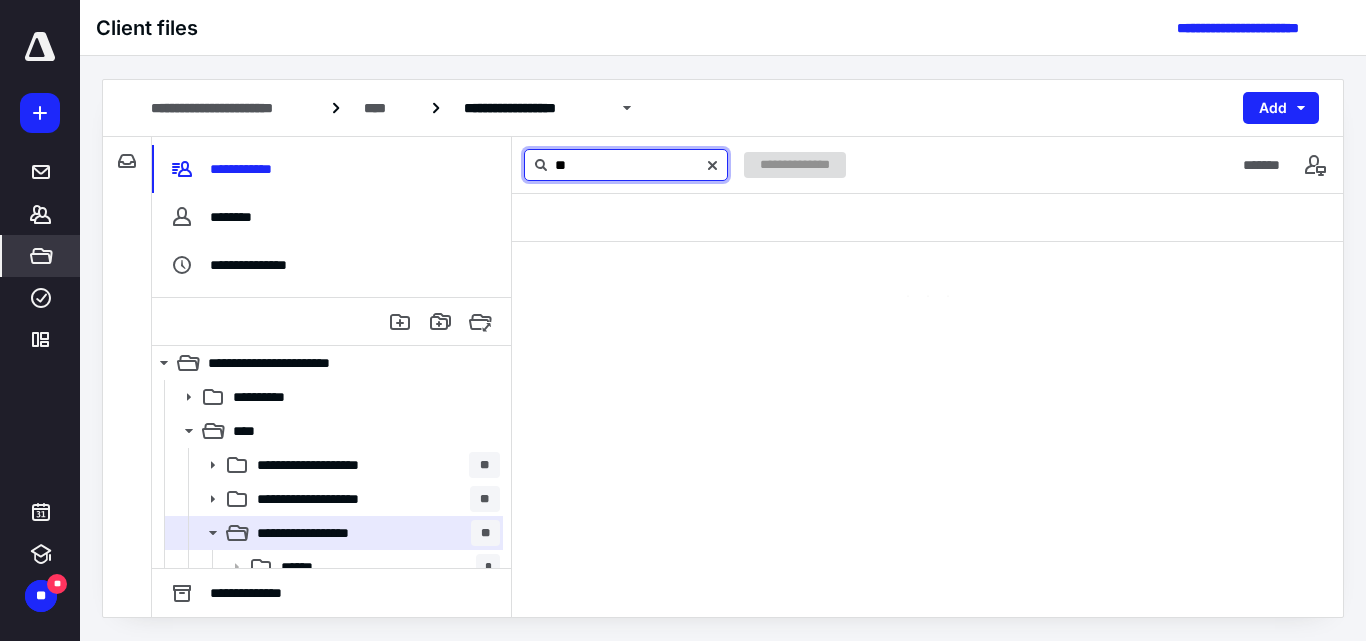 scroll, scrollTop: 0, scrollLeft: 0, axis: both 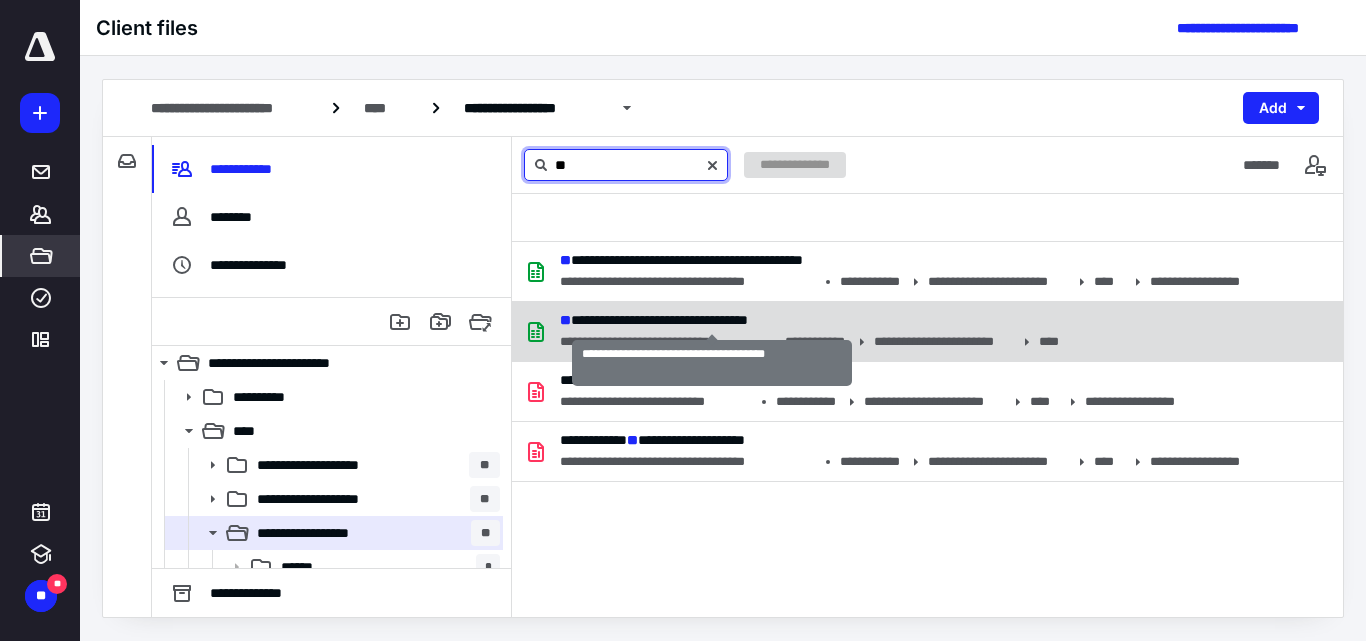 type 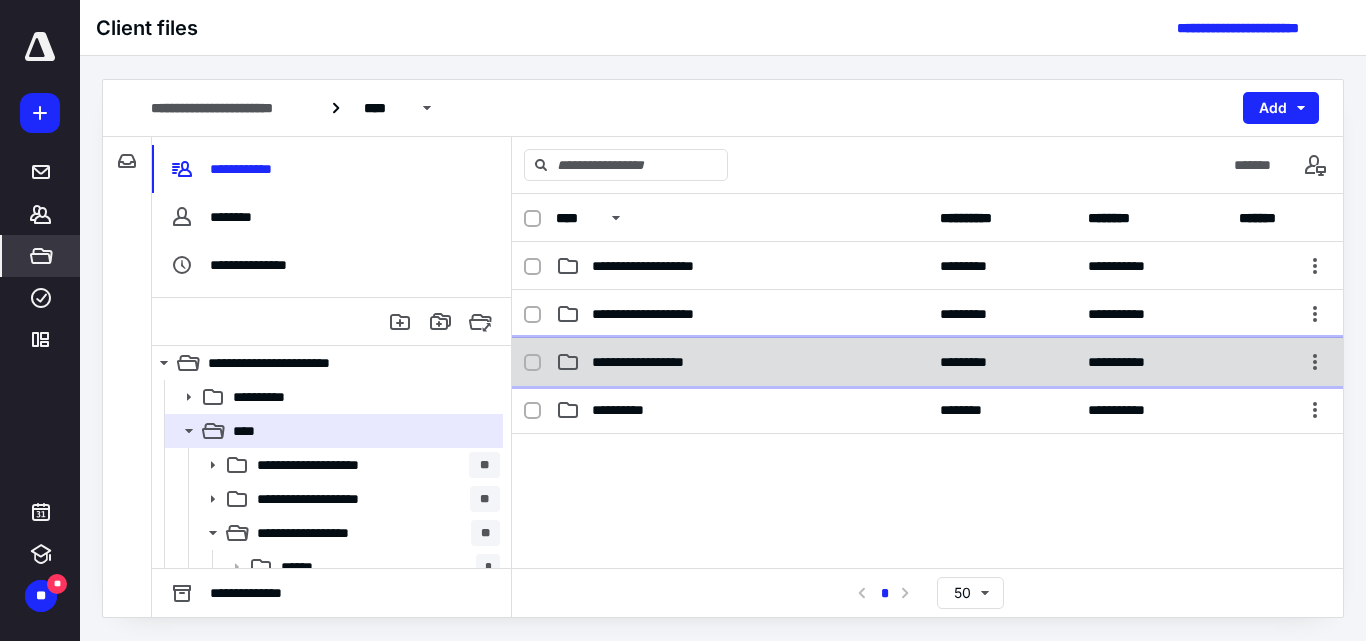 click on "**********" at bounding box center (927, 362) 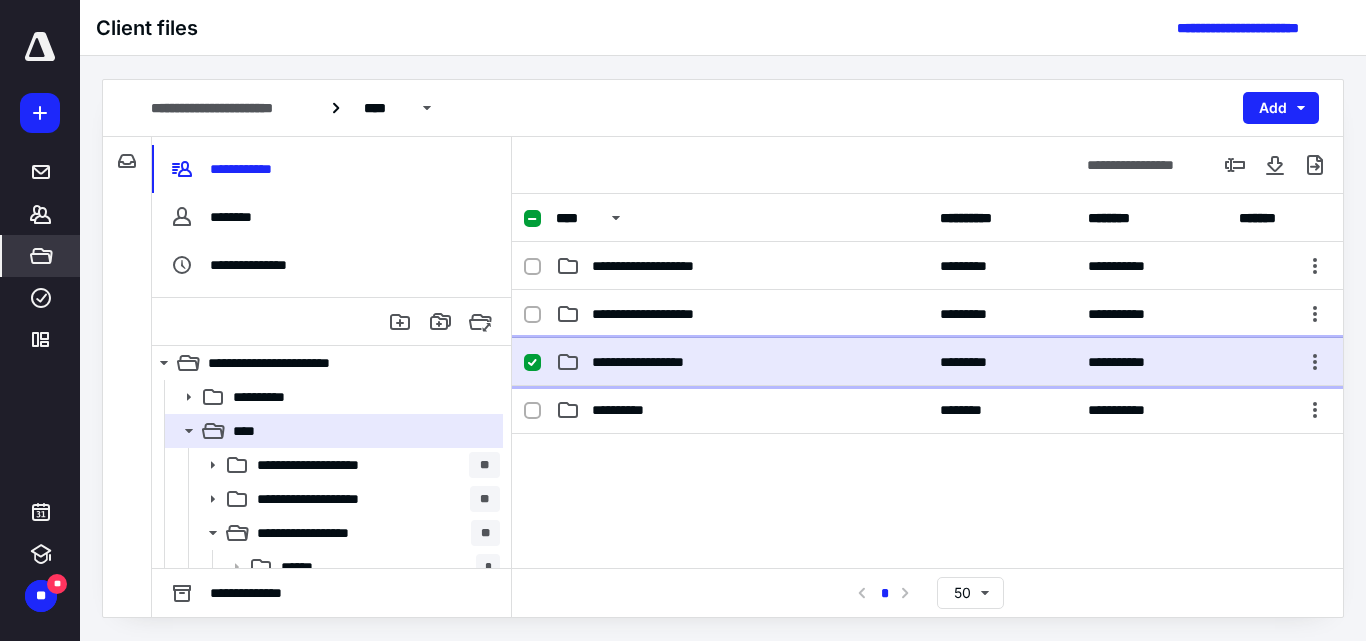 click on "**********" at bounding box center (742, 362) 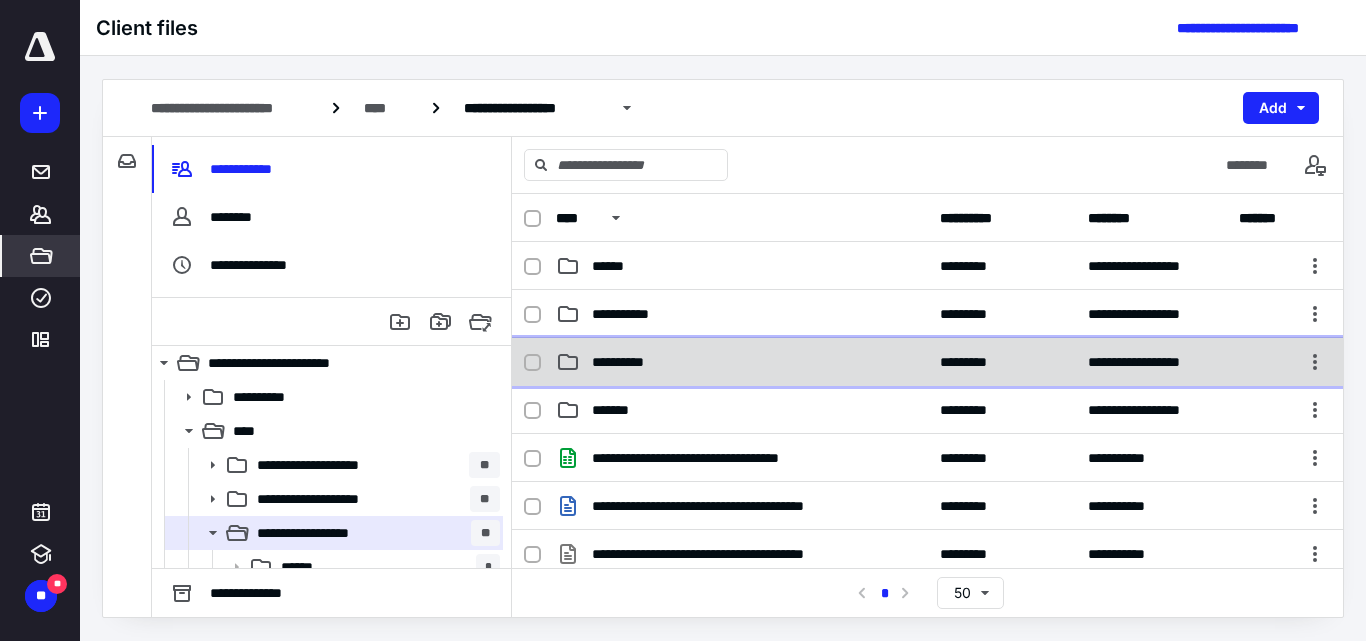 click on "**********" at bounding box center (742, 362) 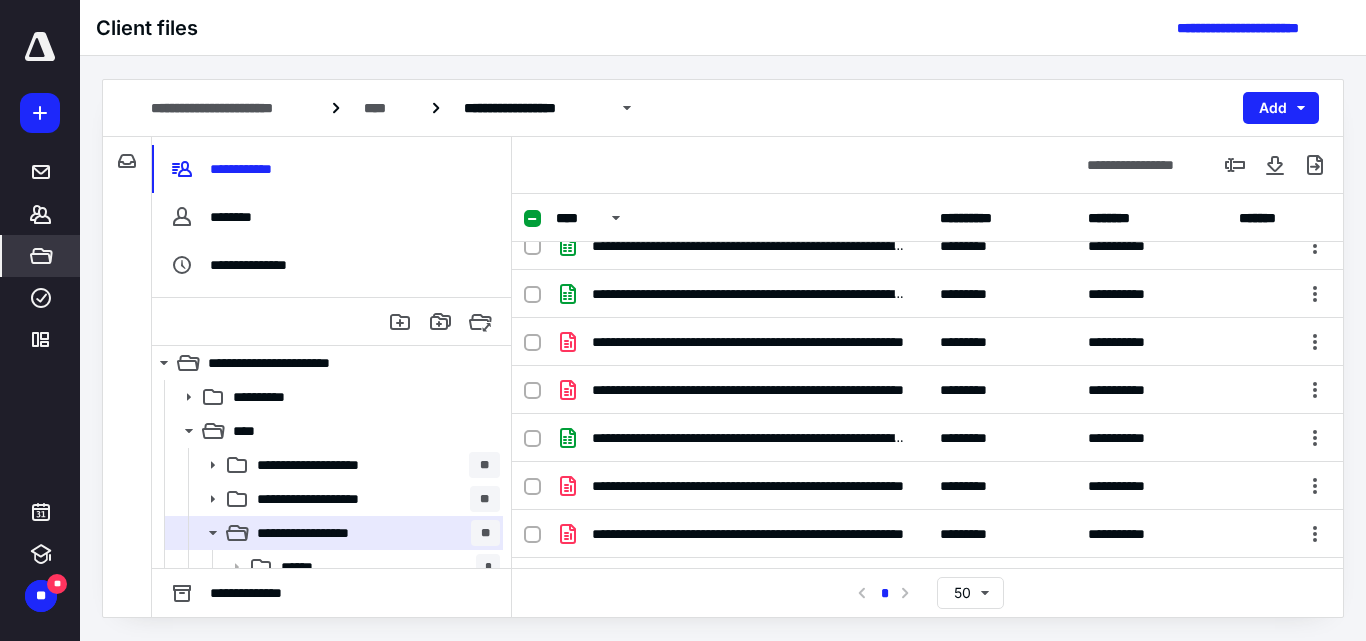 scroll, scrollTop: 778, scrollLeft: 0, axis: vertical 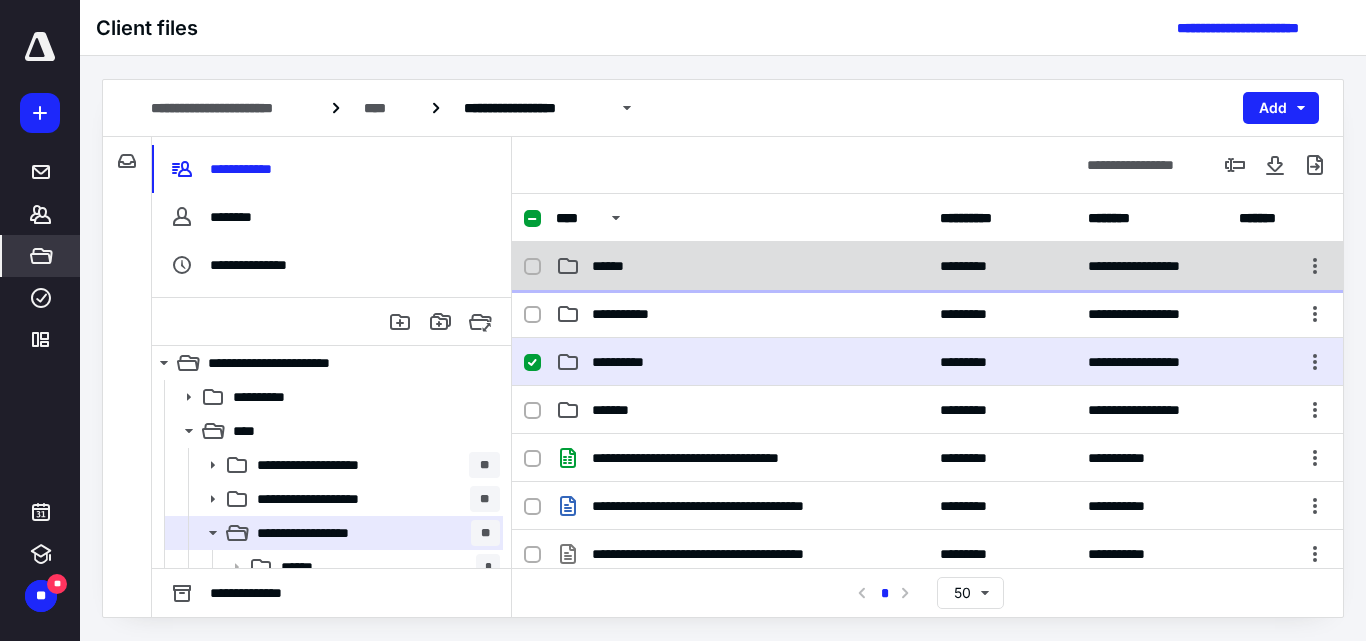 click on "******" at bounding box center [614, 266] 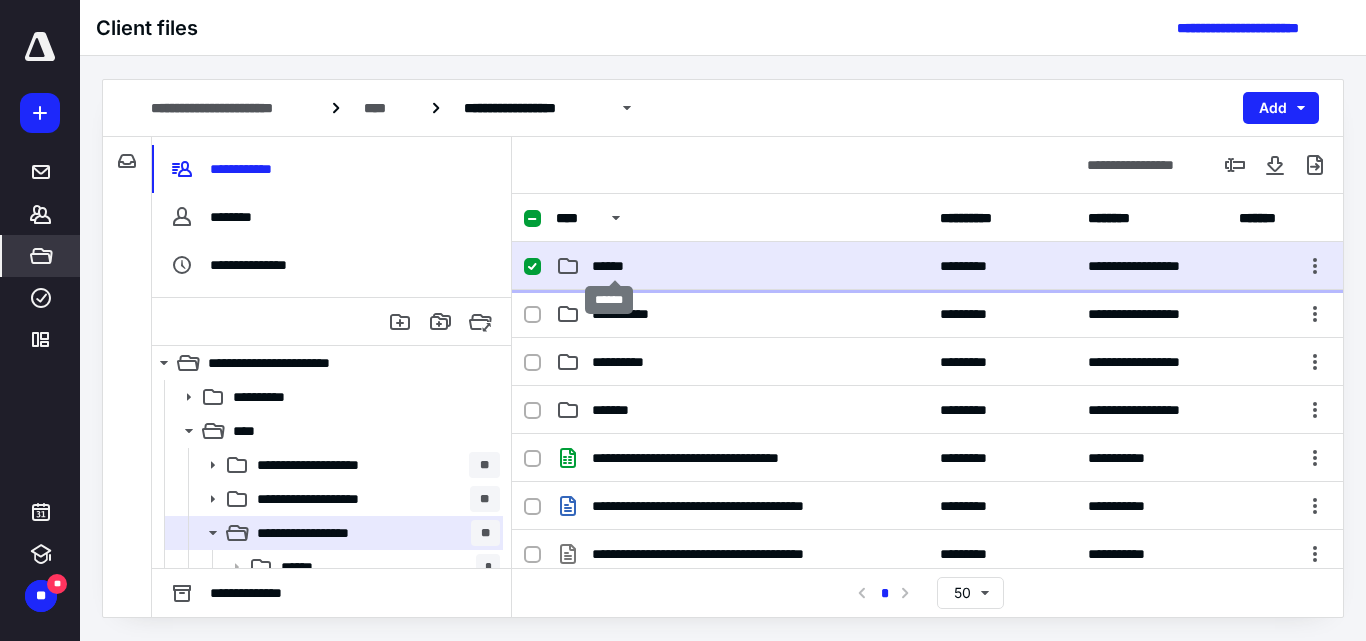 click on "******" at bounding box center [614, 266] 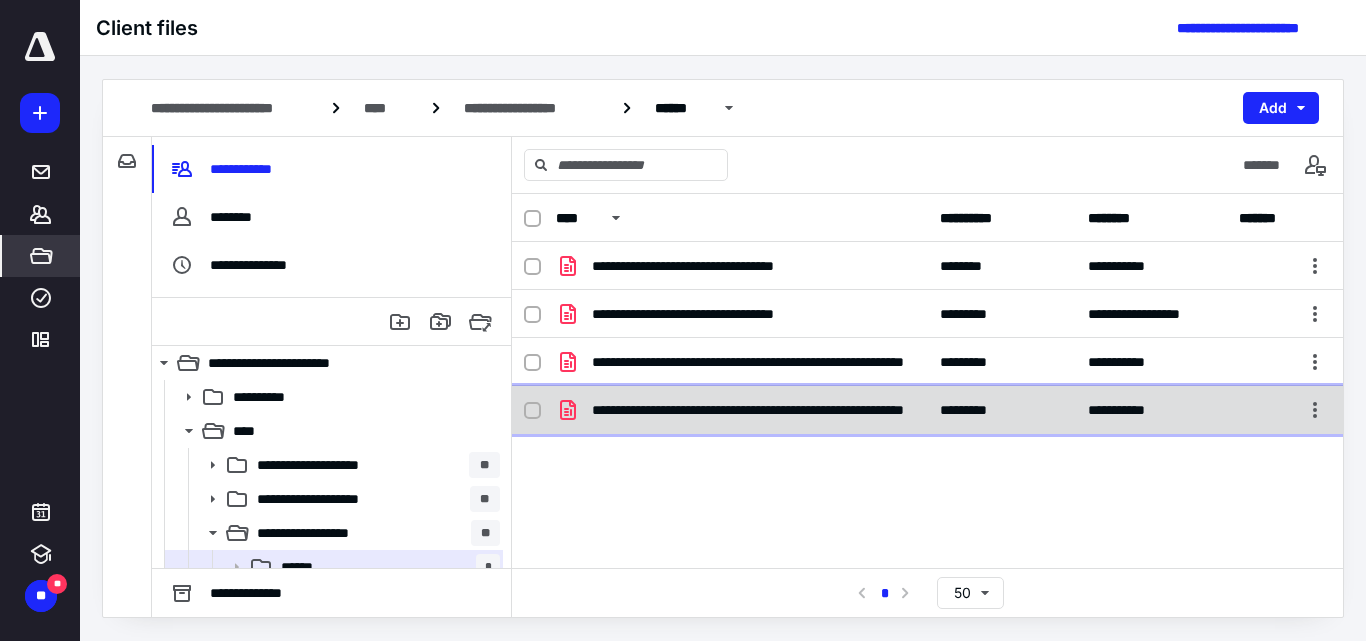 click on "**********" at bounding box center [927, 410] 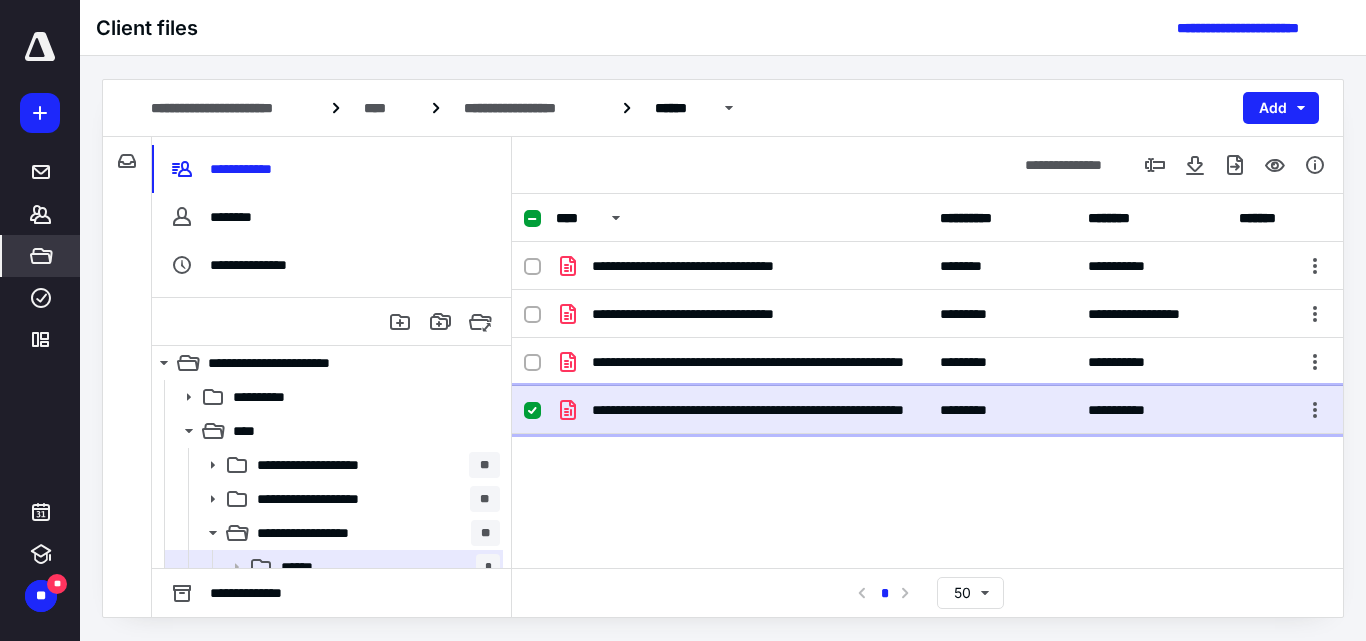 click on "**********" at bounding box center (927, 410) 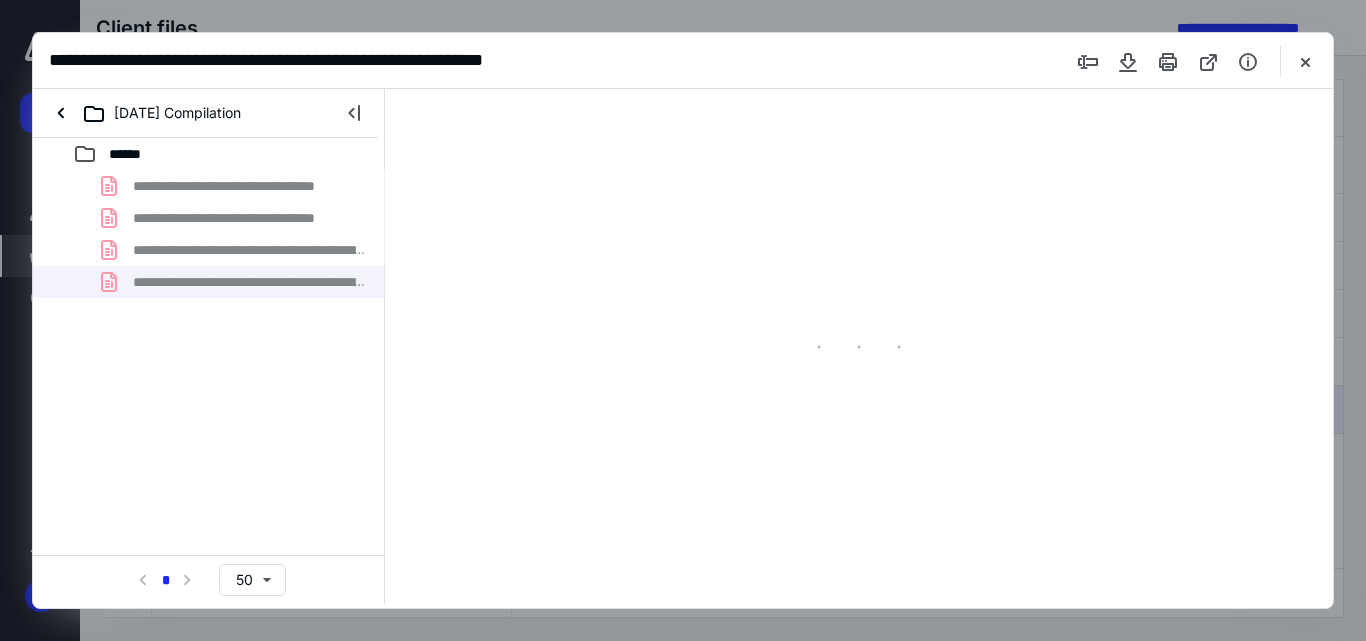 scroll, scrollTop: 0, scrollLeft: 0, axis: both 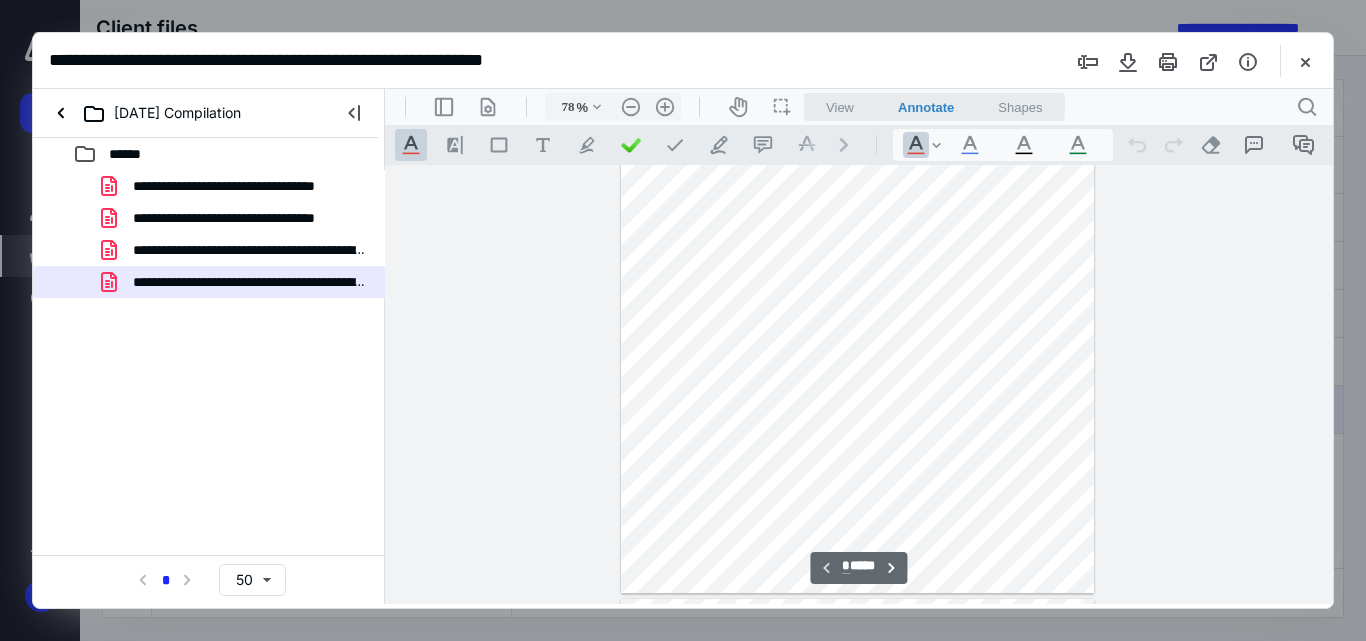 type on "110" 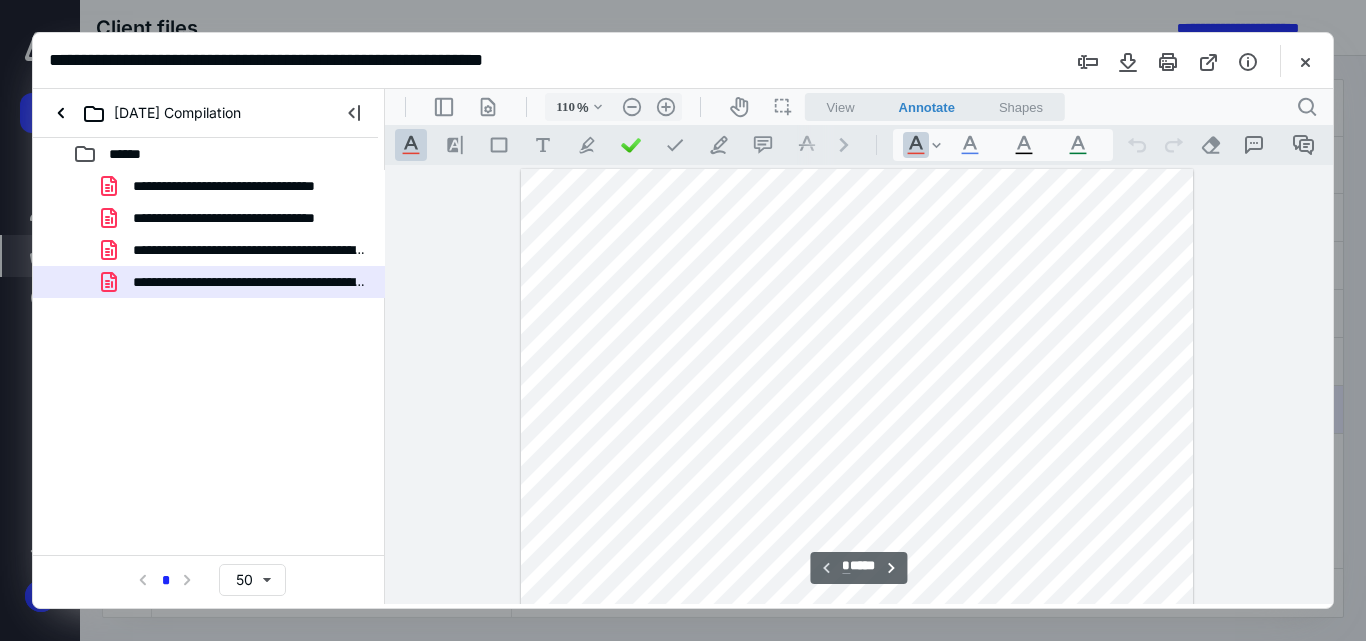 scroll, scrollTop: 100, scrollLeft: 0, axis: vertical 